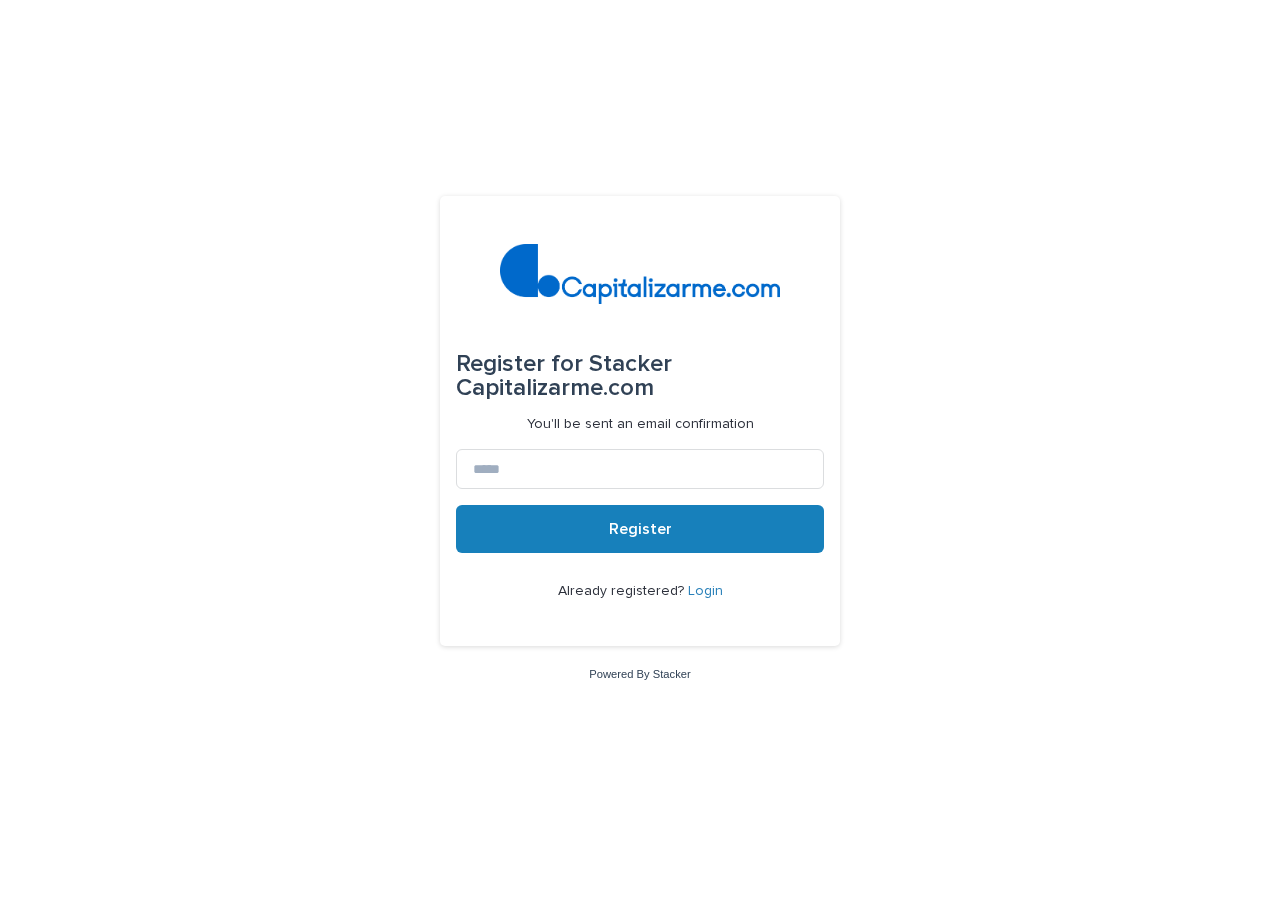 scroll, scrollTop: 0, scrollLeft: 0, axis: both 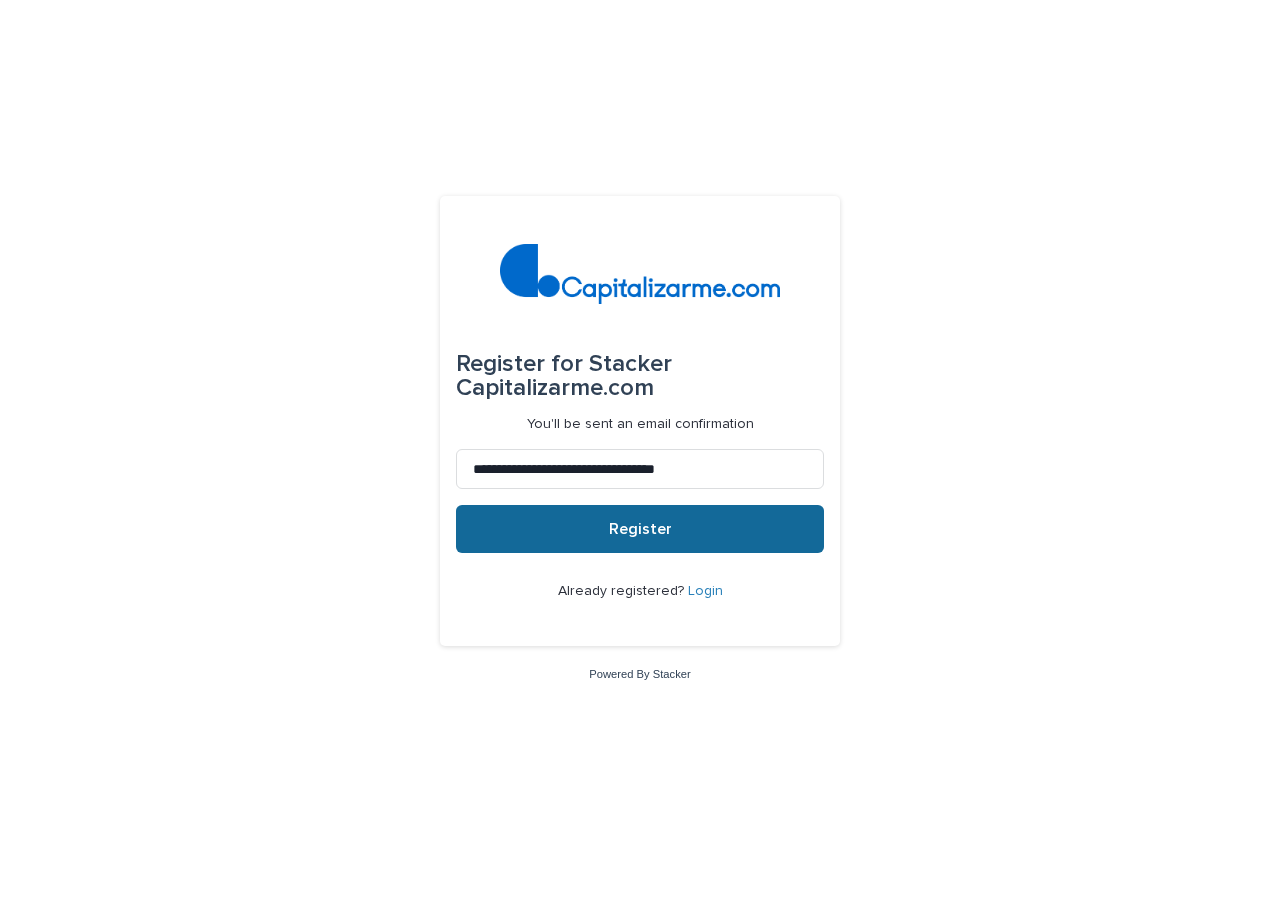 click on "Register" at bounding box center (640, 529) 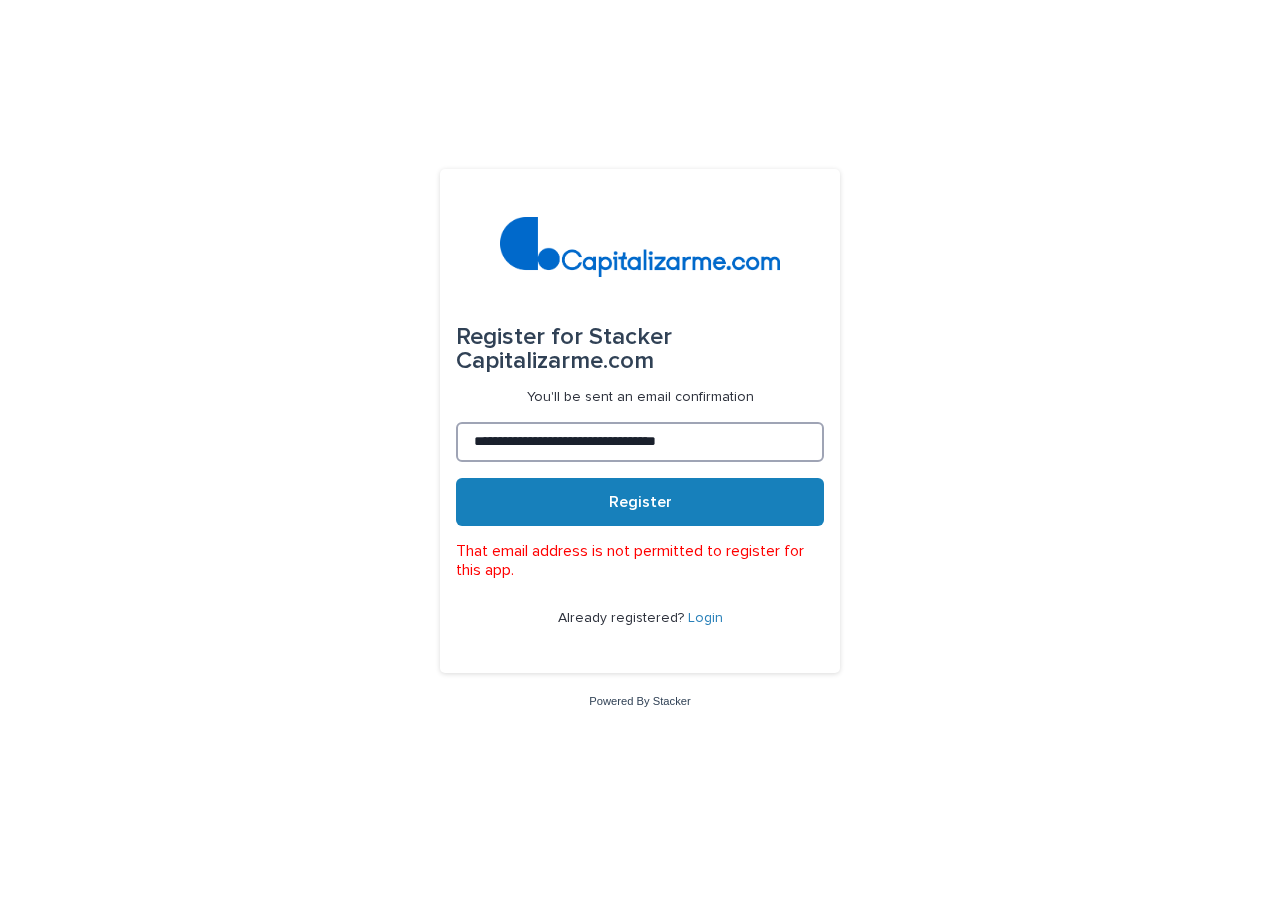click on "**********" at bounding box center (640, 442) 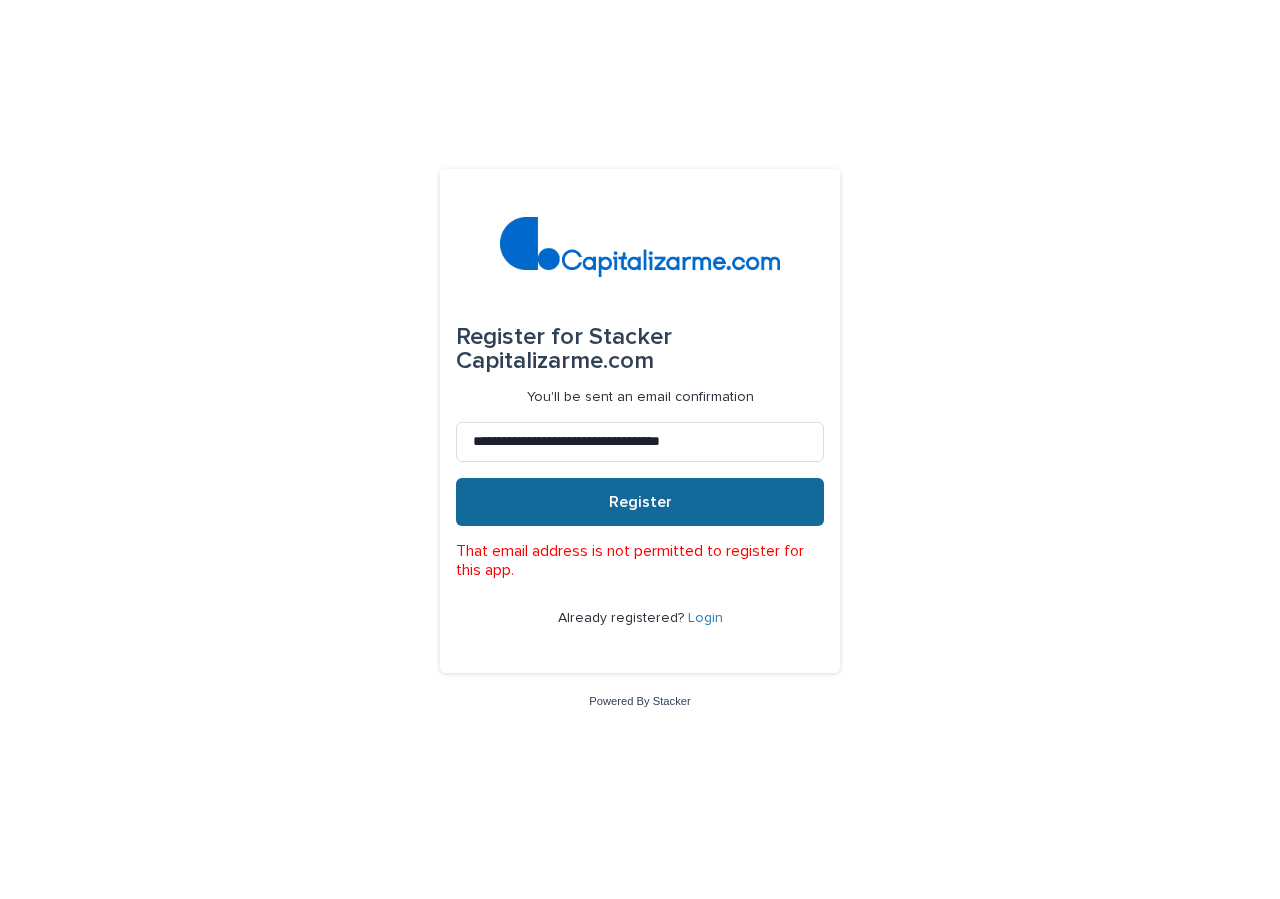 click on "Register" at bounding box center [640, 502] 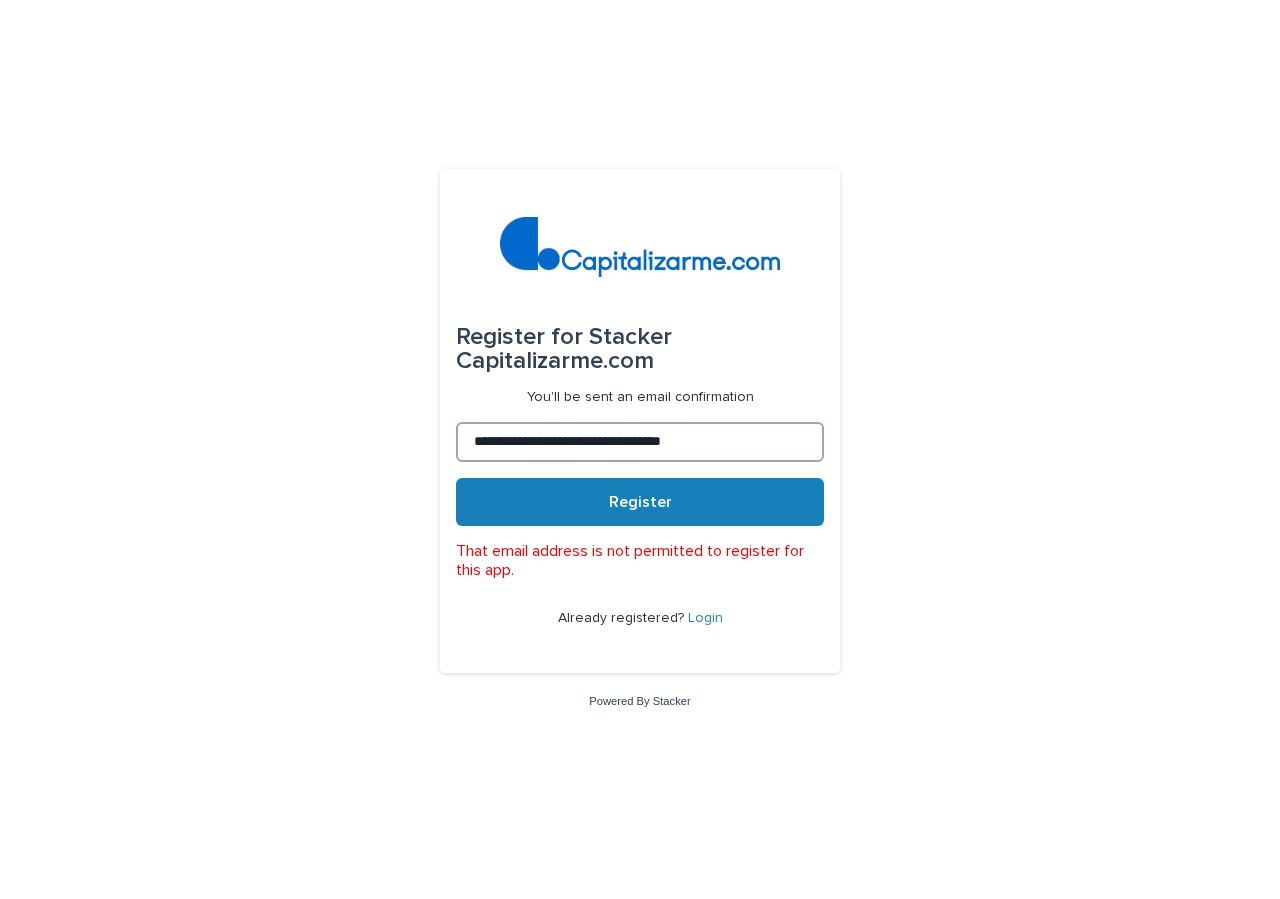 drag, startPoint x: 748, startPoint y: 432, endPoint x: 609, endPoint y: 422, distance: 139.35925 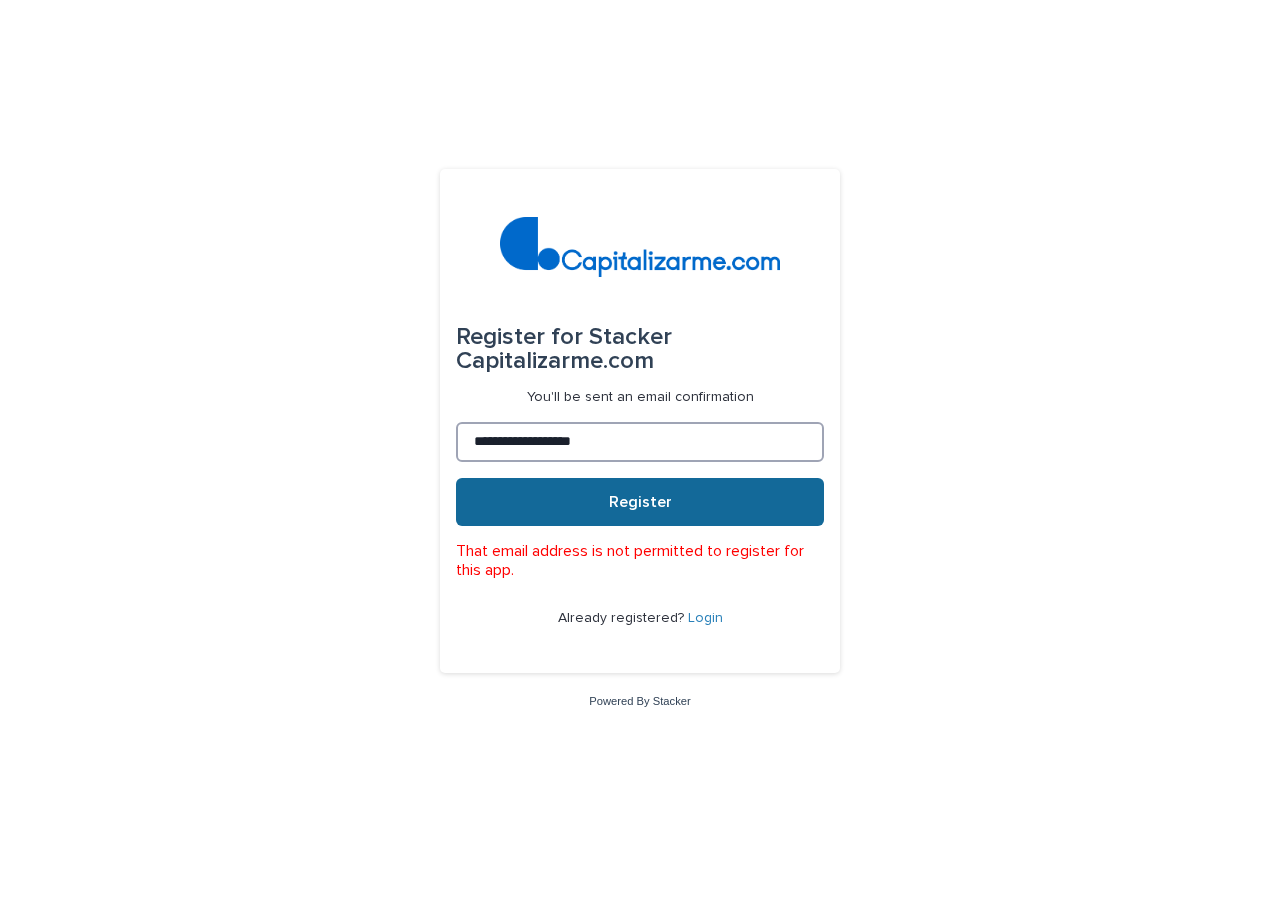 type on "**********" 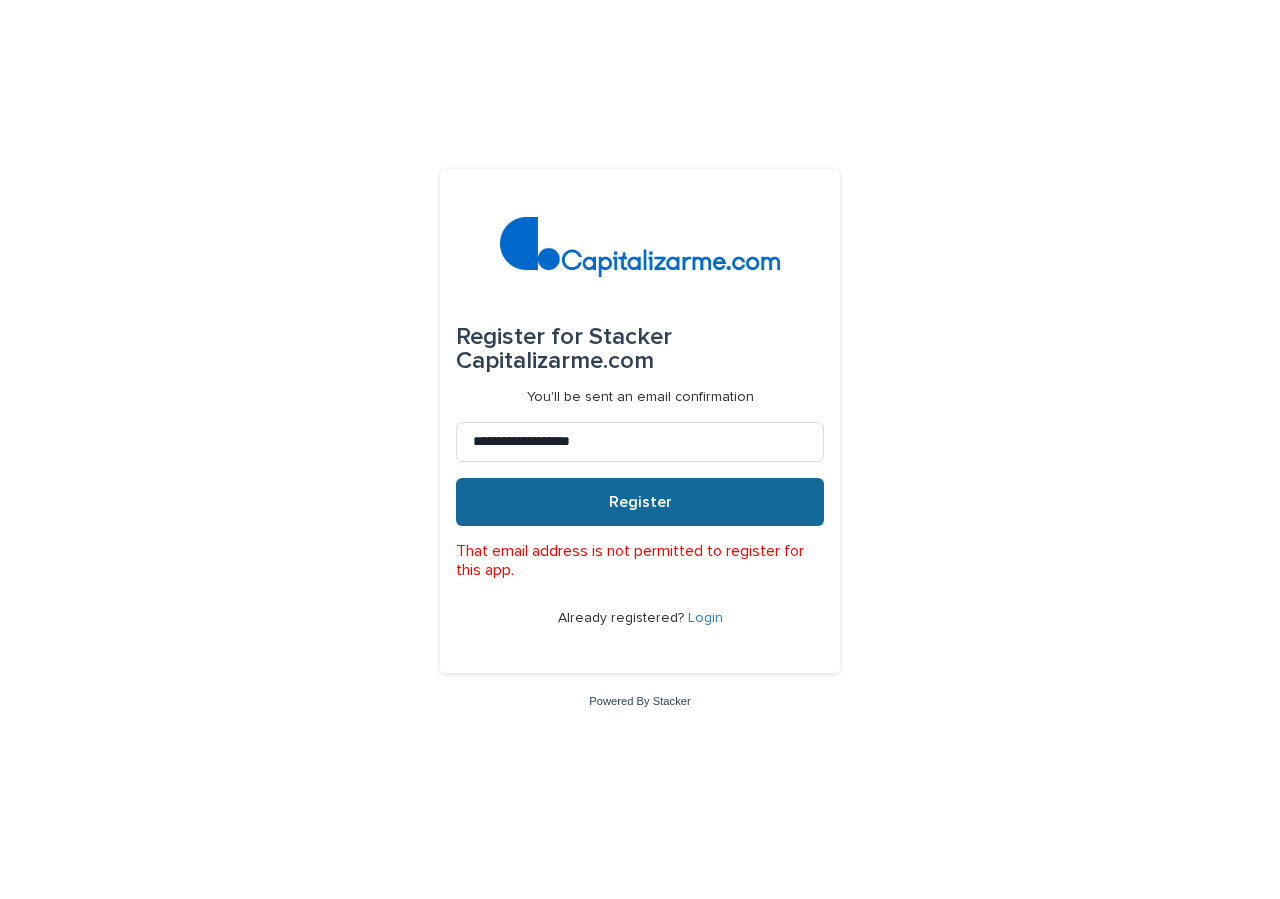 click on "Register" at bounding box center (640, 502) 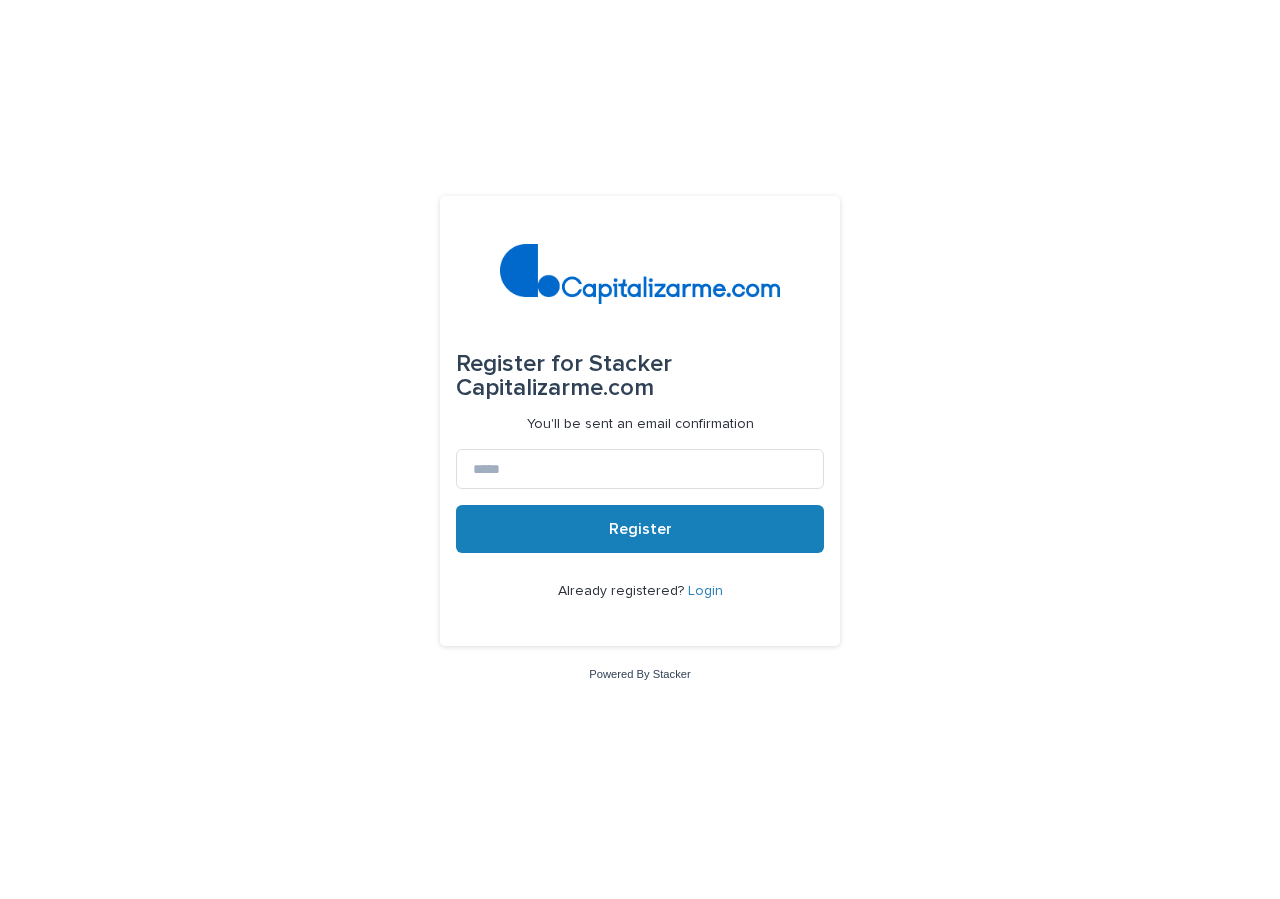 scroll, scrollTop: 0, scrollLeft: 0, axis: both 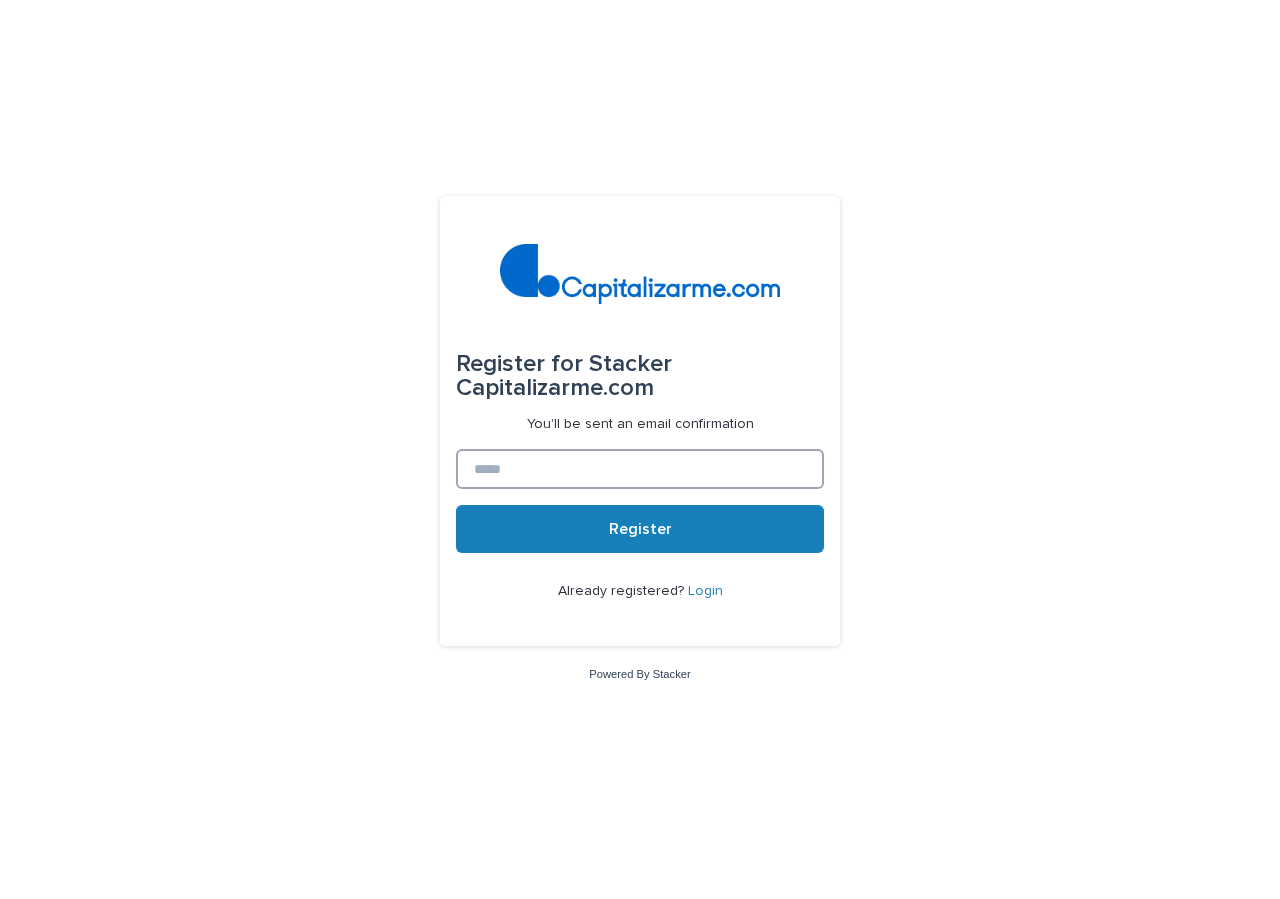 click at bounding box center (640, 469) 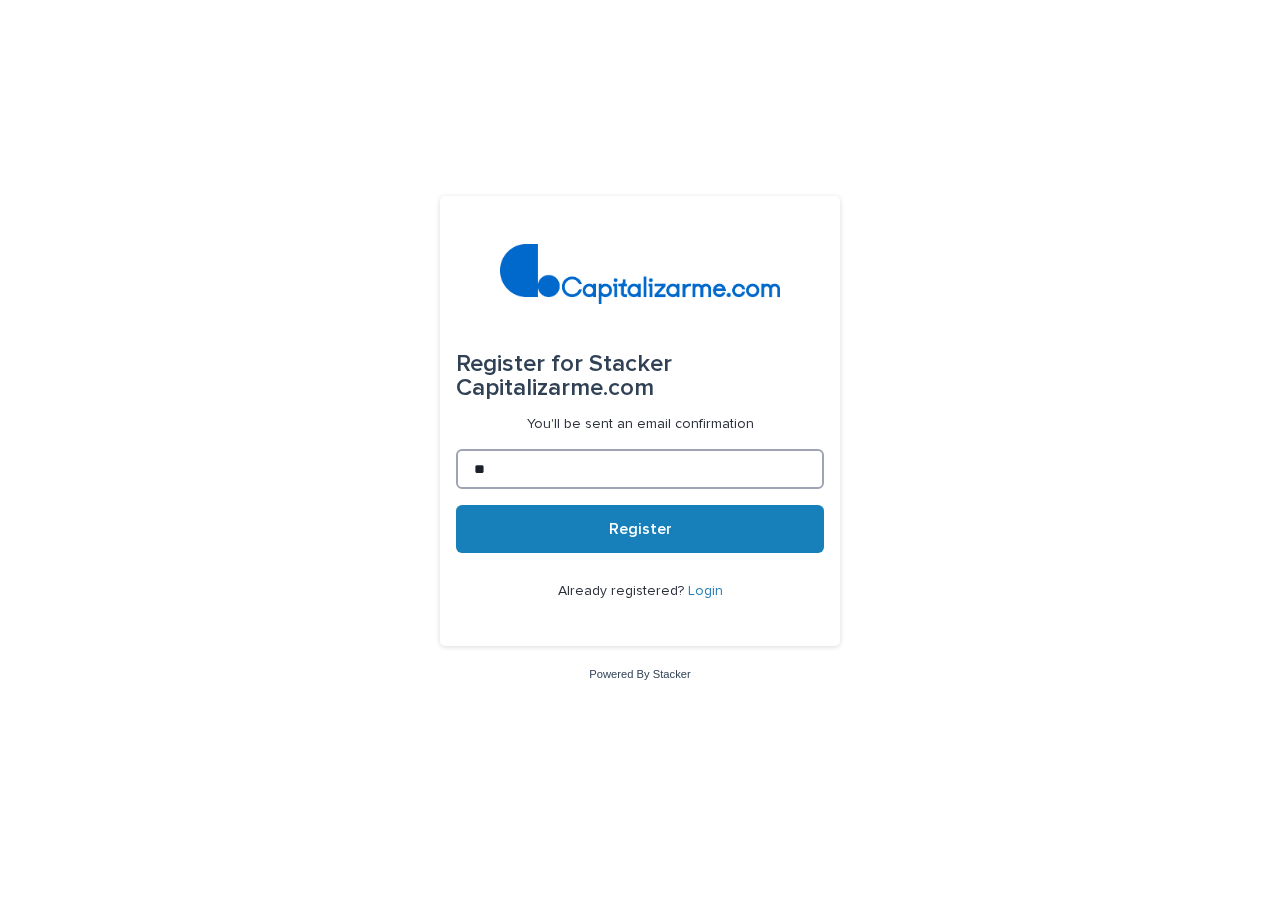 type on "*" 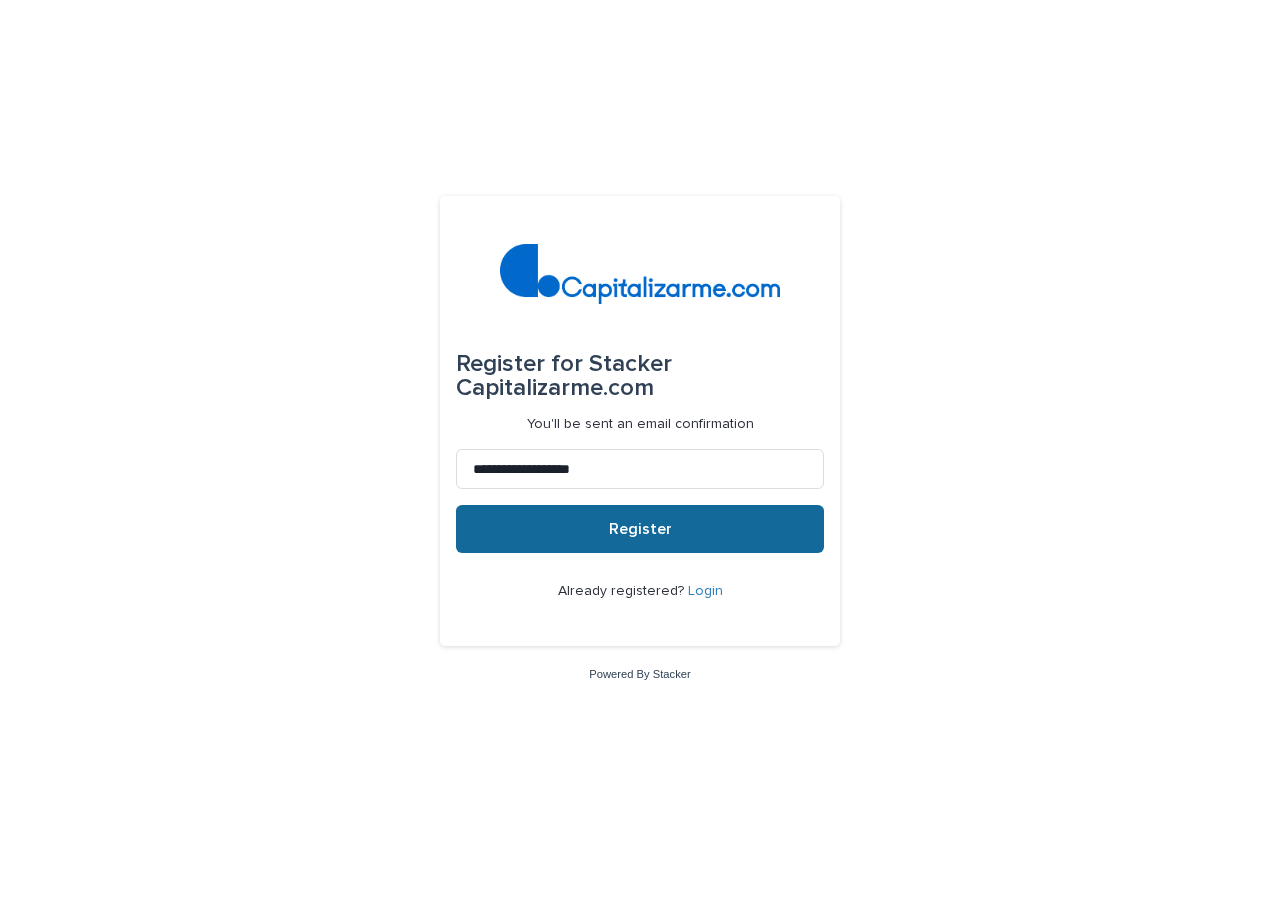 click on "Register" at bounding box center [640, 529] 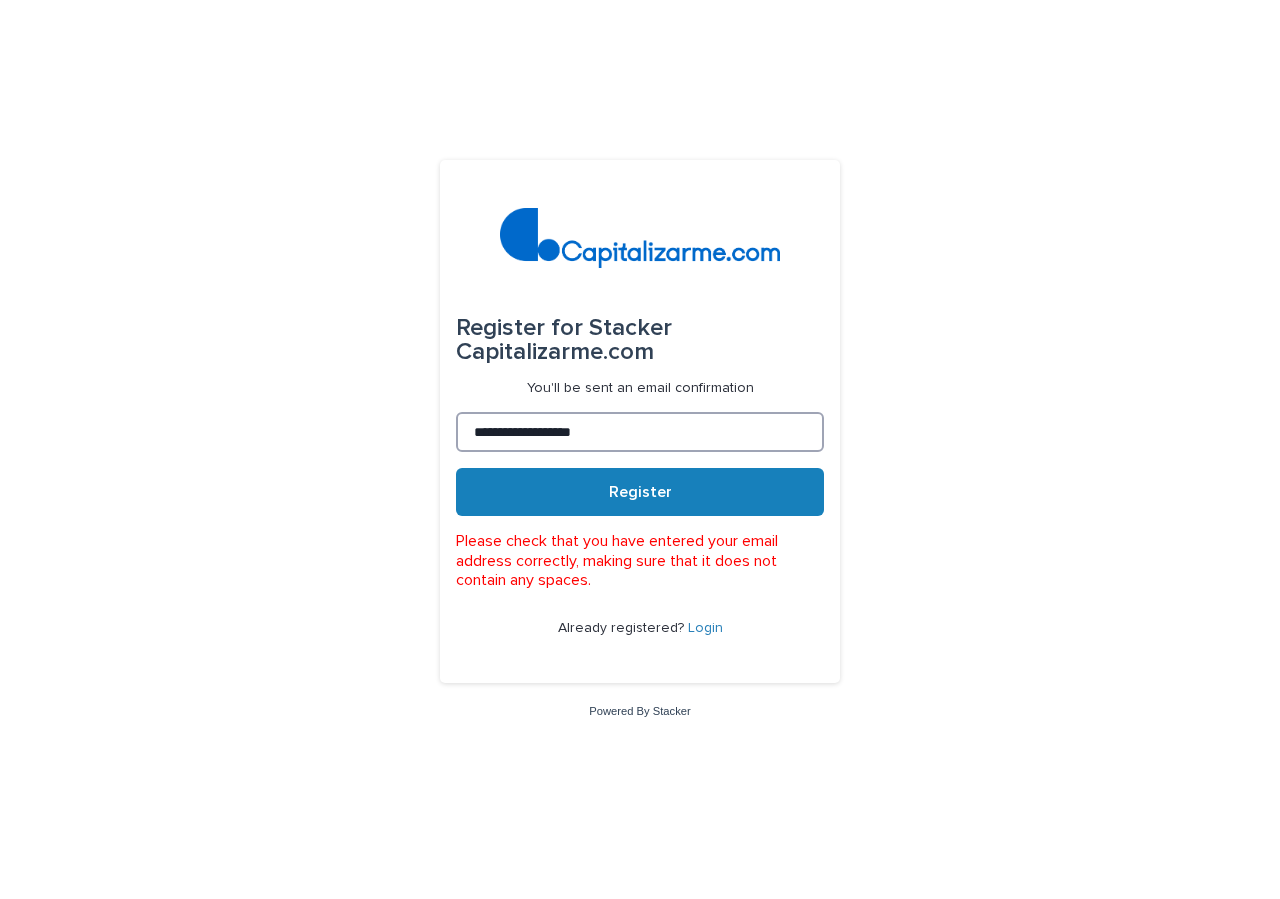 click on "**********" at bounding box center [640, 432] 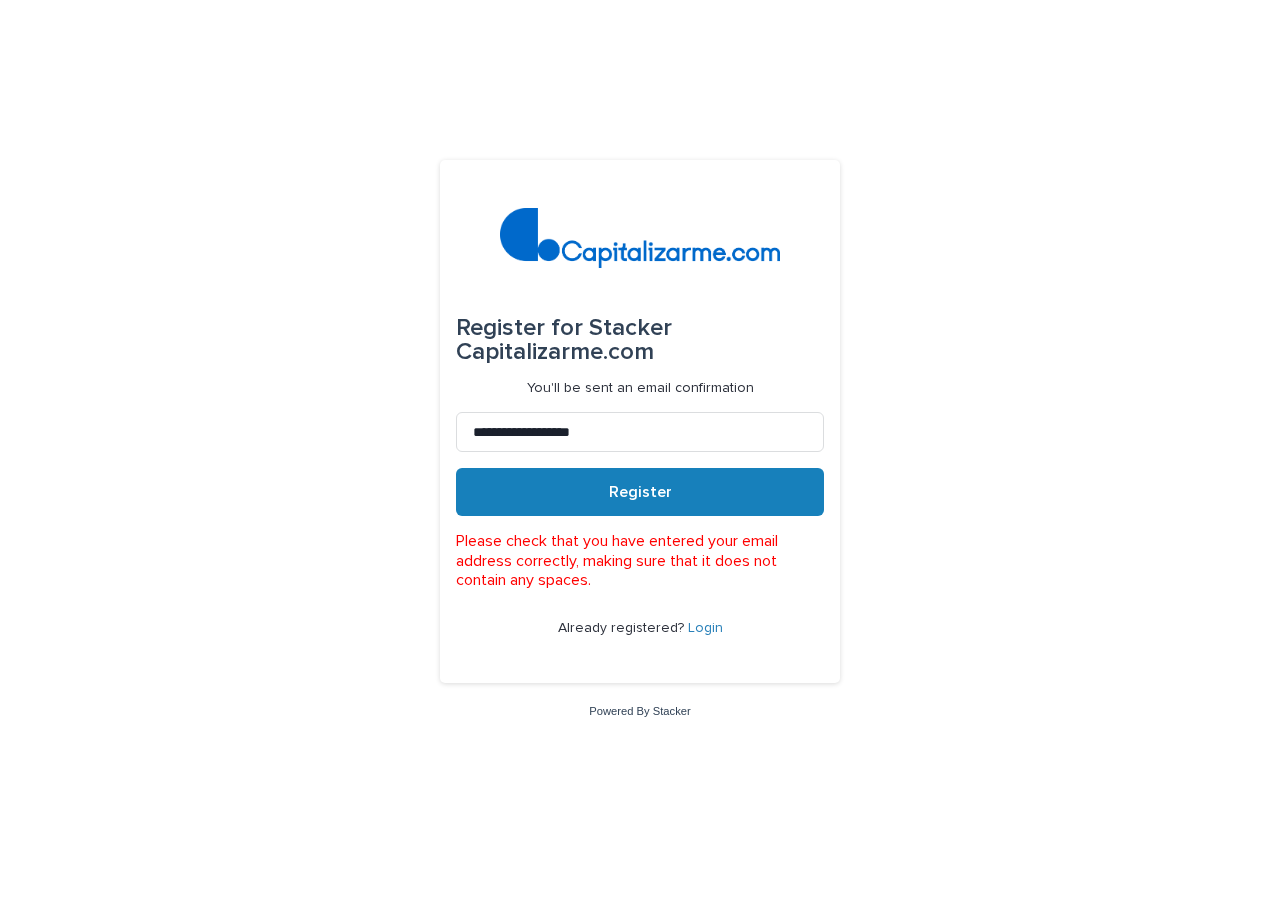 click on "**********" at bounding box center (640, 421) 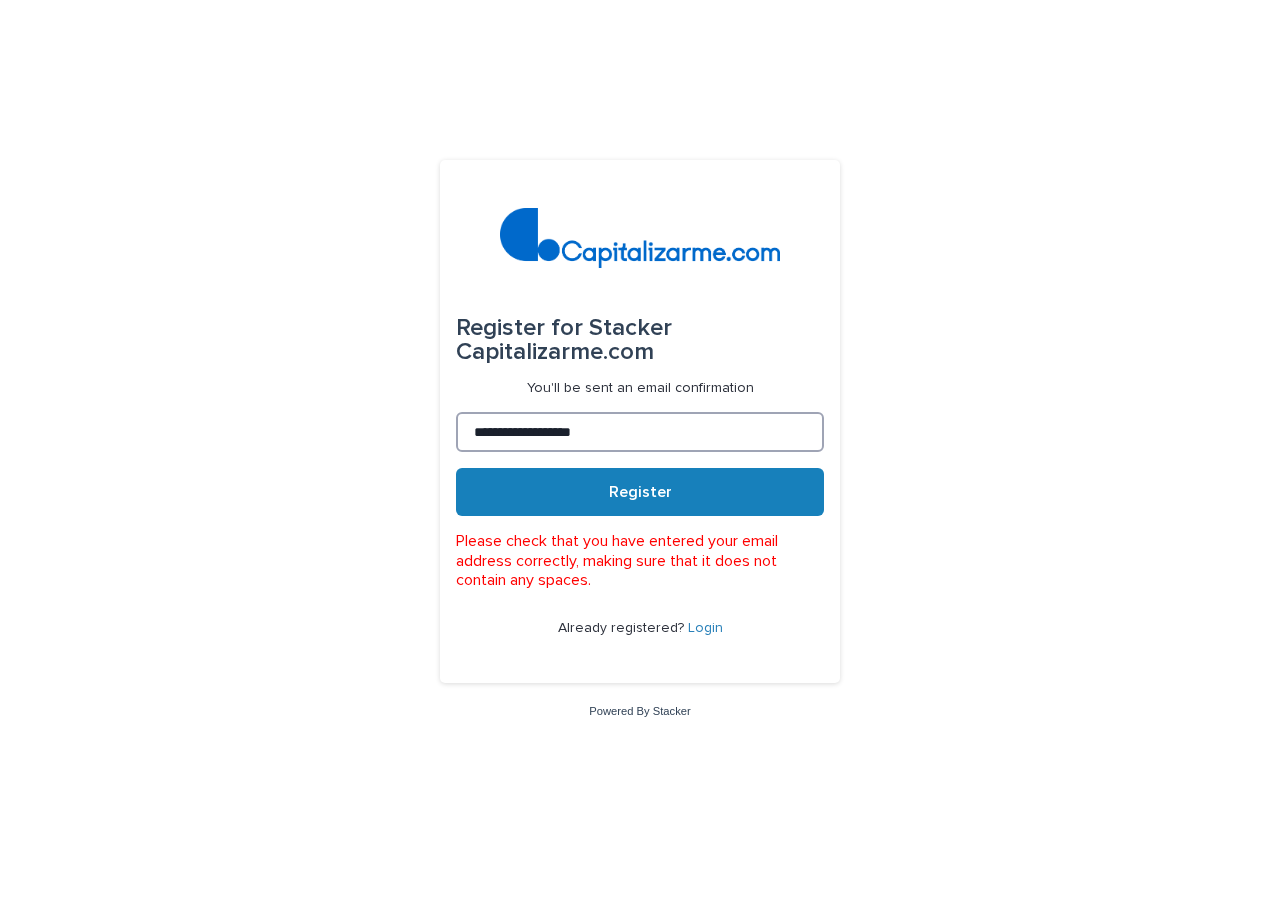 click on "**********" at bounding box center [640, 432] 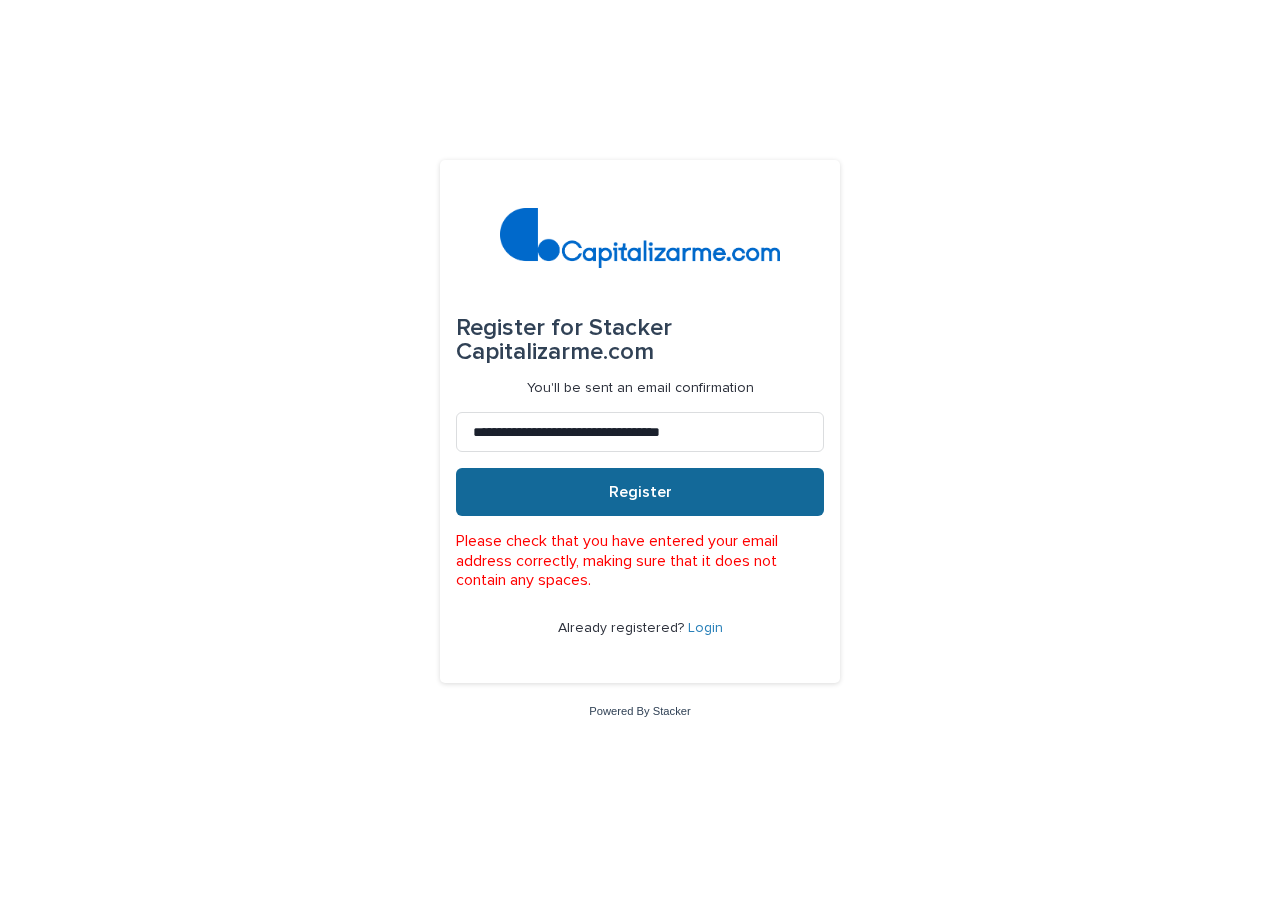 click on "Register" at bounding box center (640, 492) 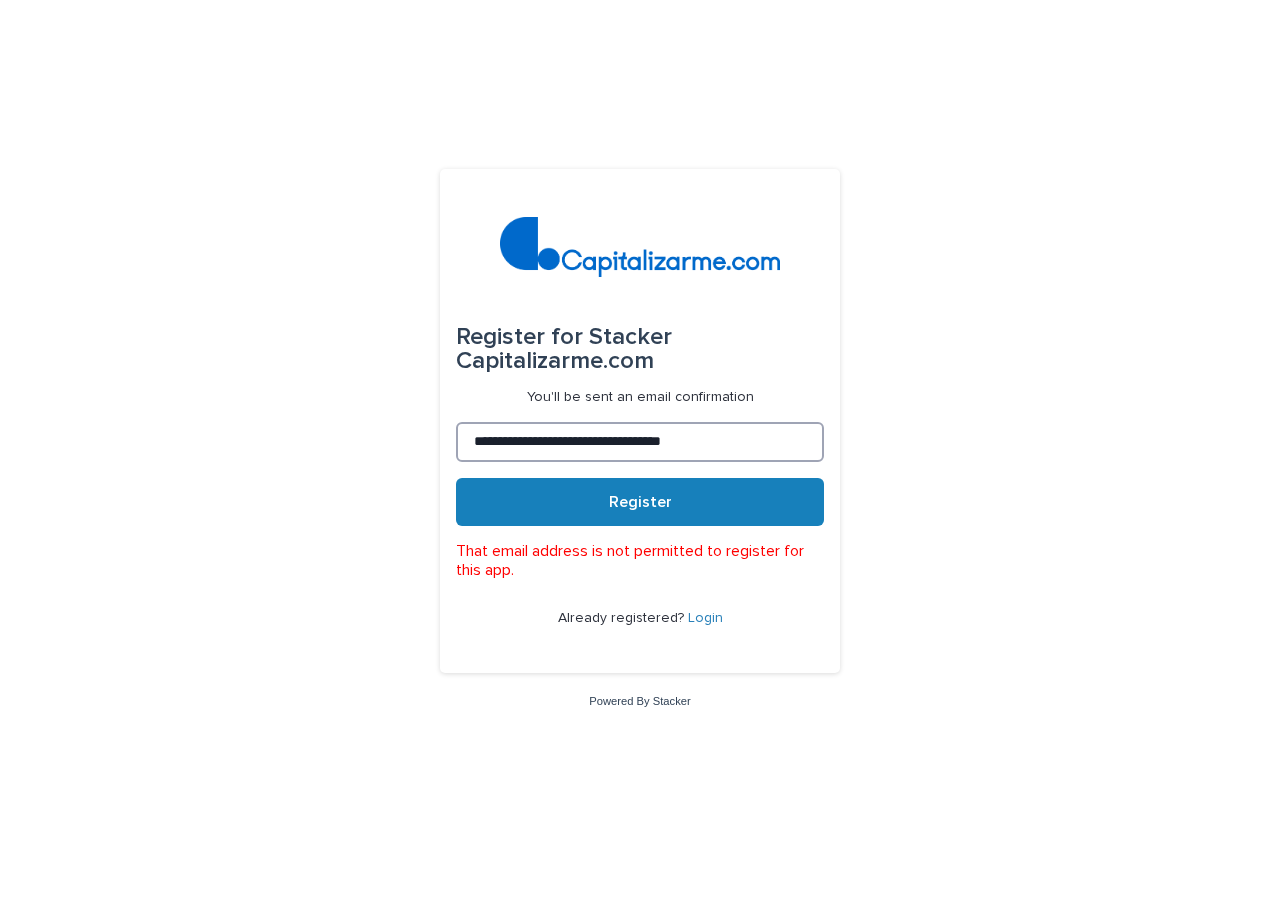 drag, startPoint x: 746, startPoint y: 439, endPoint x: 596, endPoint y: 443, distance: 150.05333 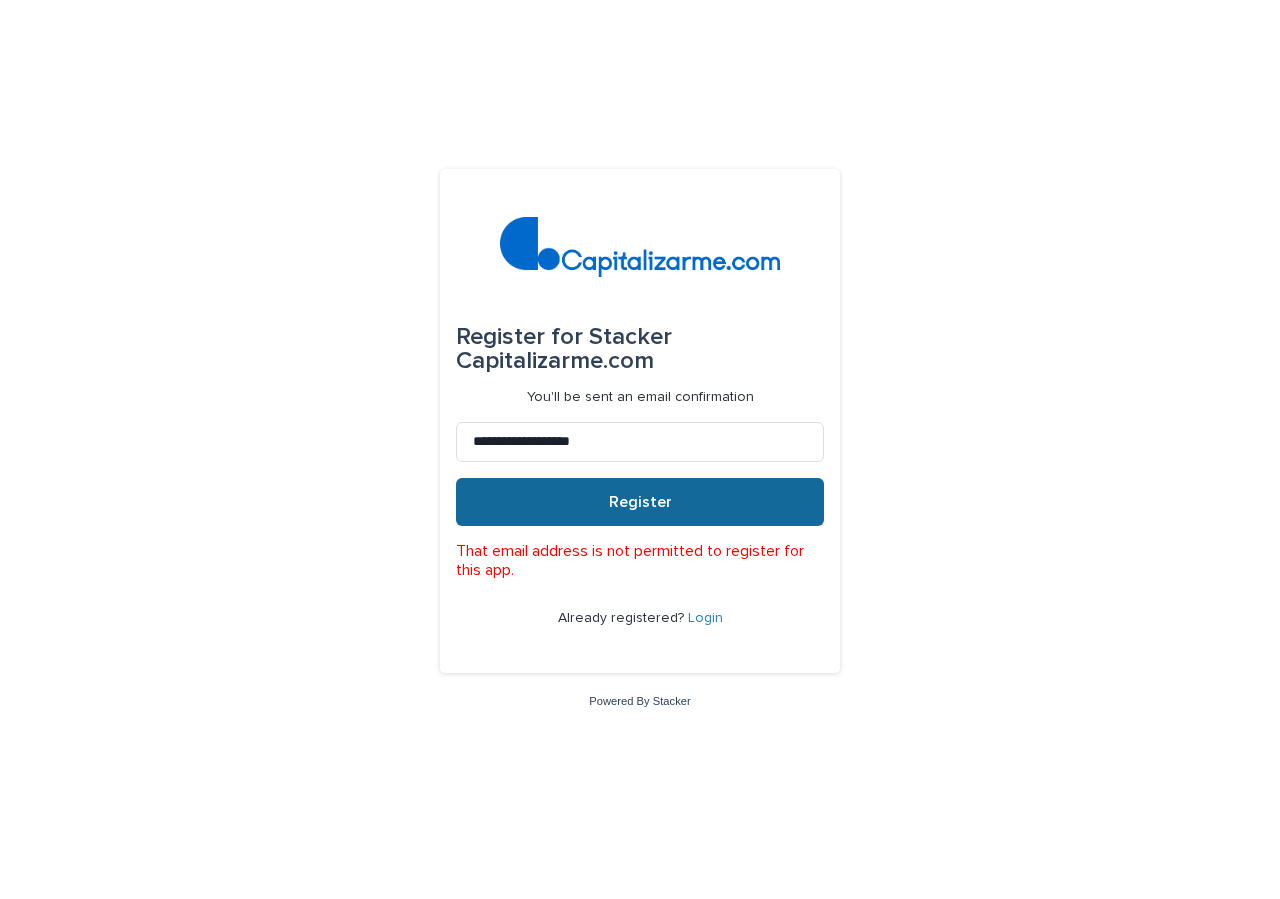 click on "Register" at bounding box center (640, 502) 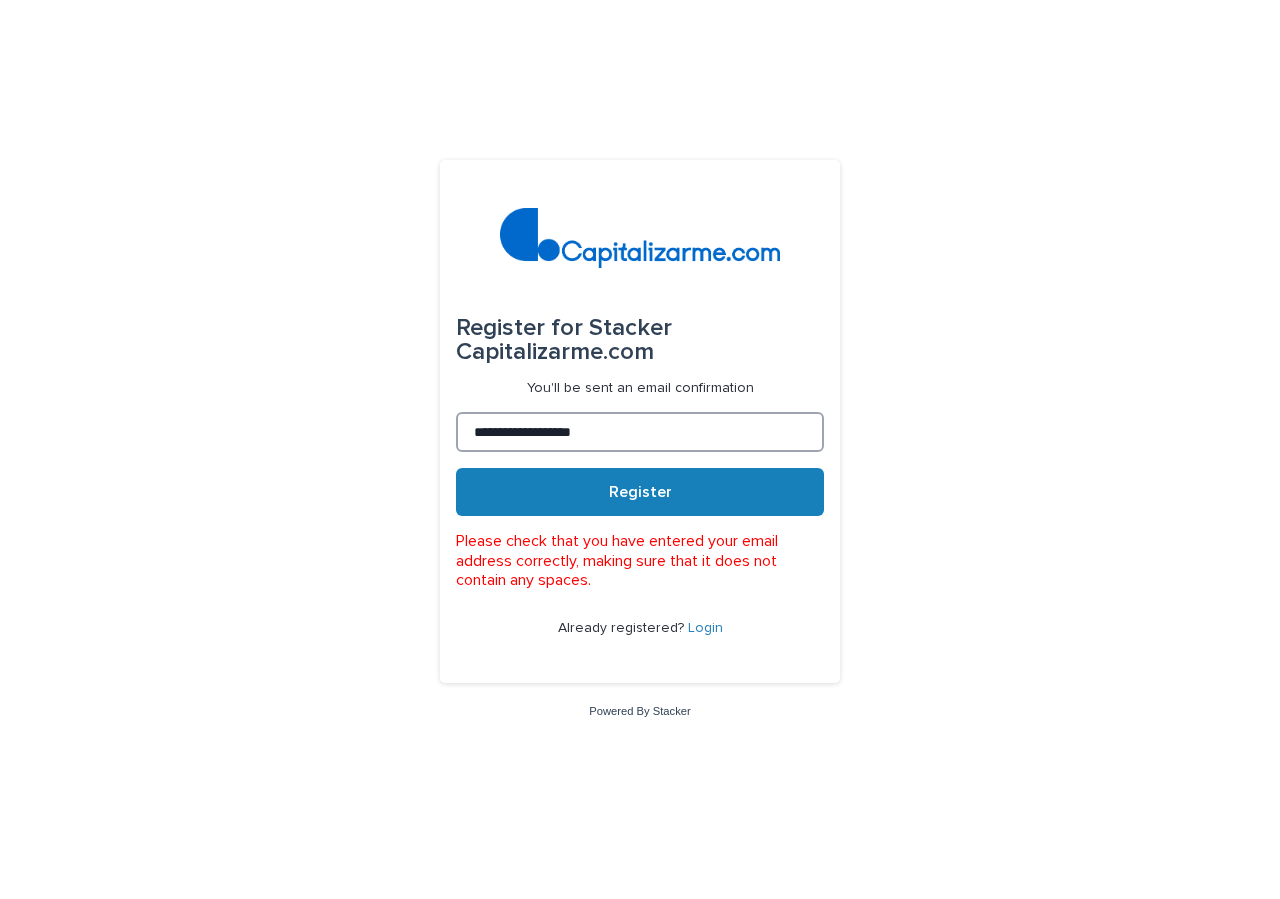 drag, startPoint x: 694, startPoint y: 445, endPoint x: 451, endPoint y: 434, distance: 243.24884 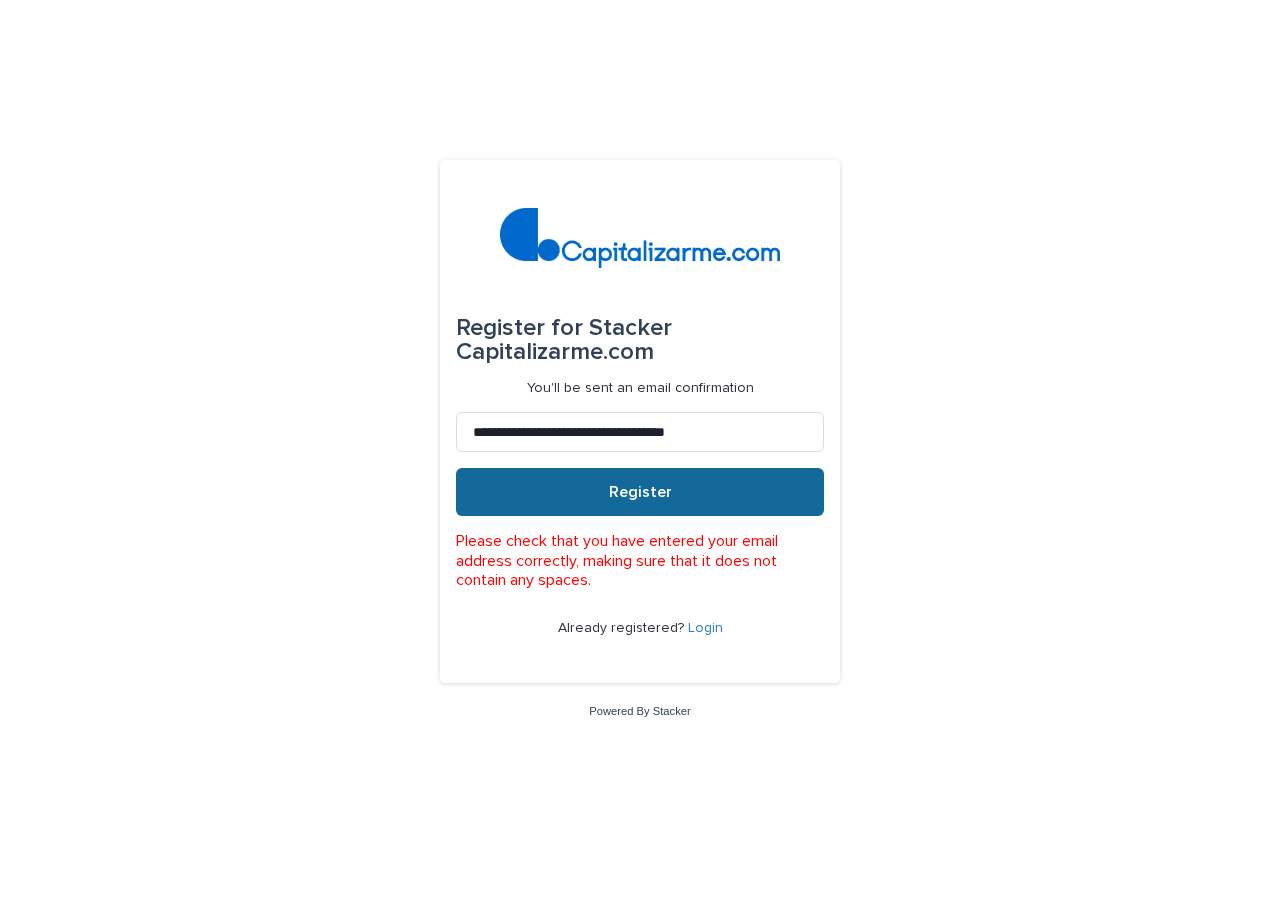 click on "Register" at bounding box center (640, 492) 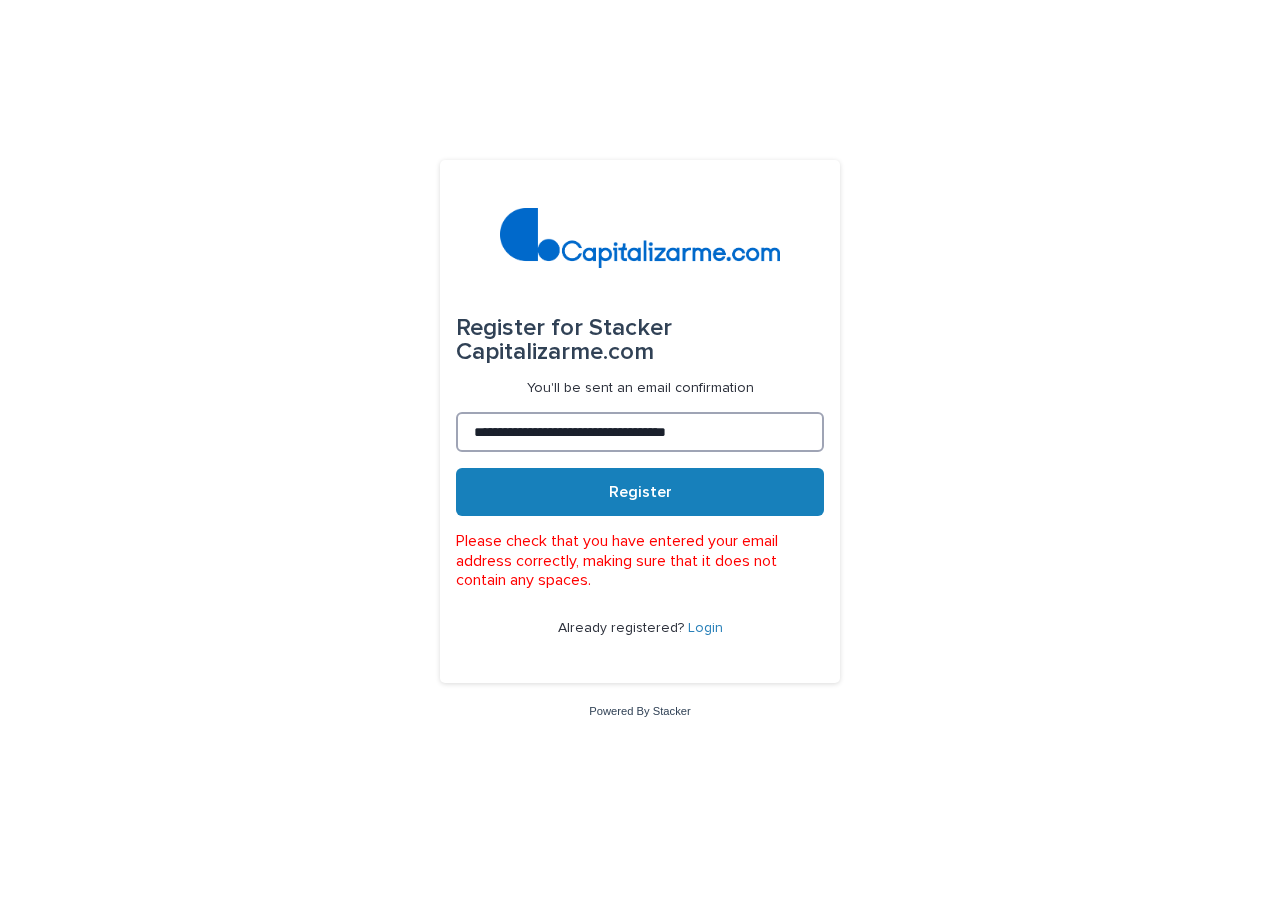 click on "**********" at bounding box center (640, 432) 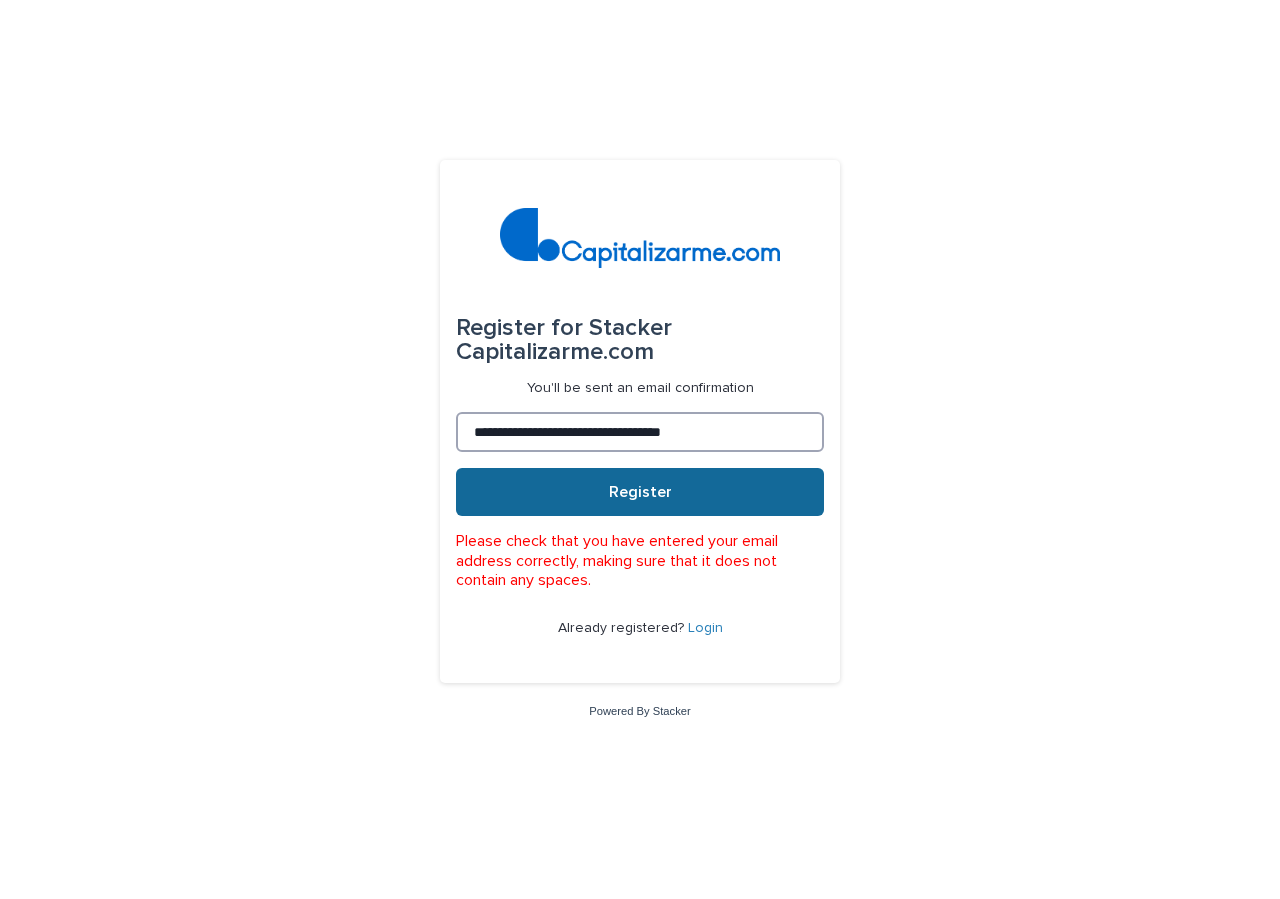 type on "**********" 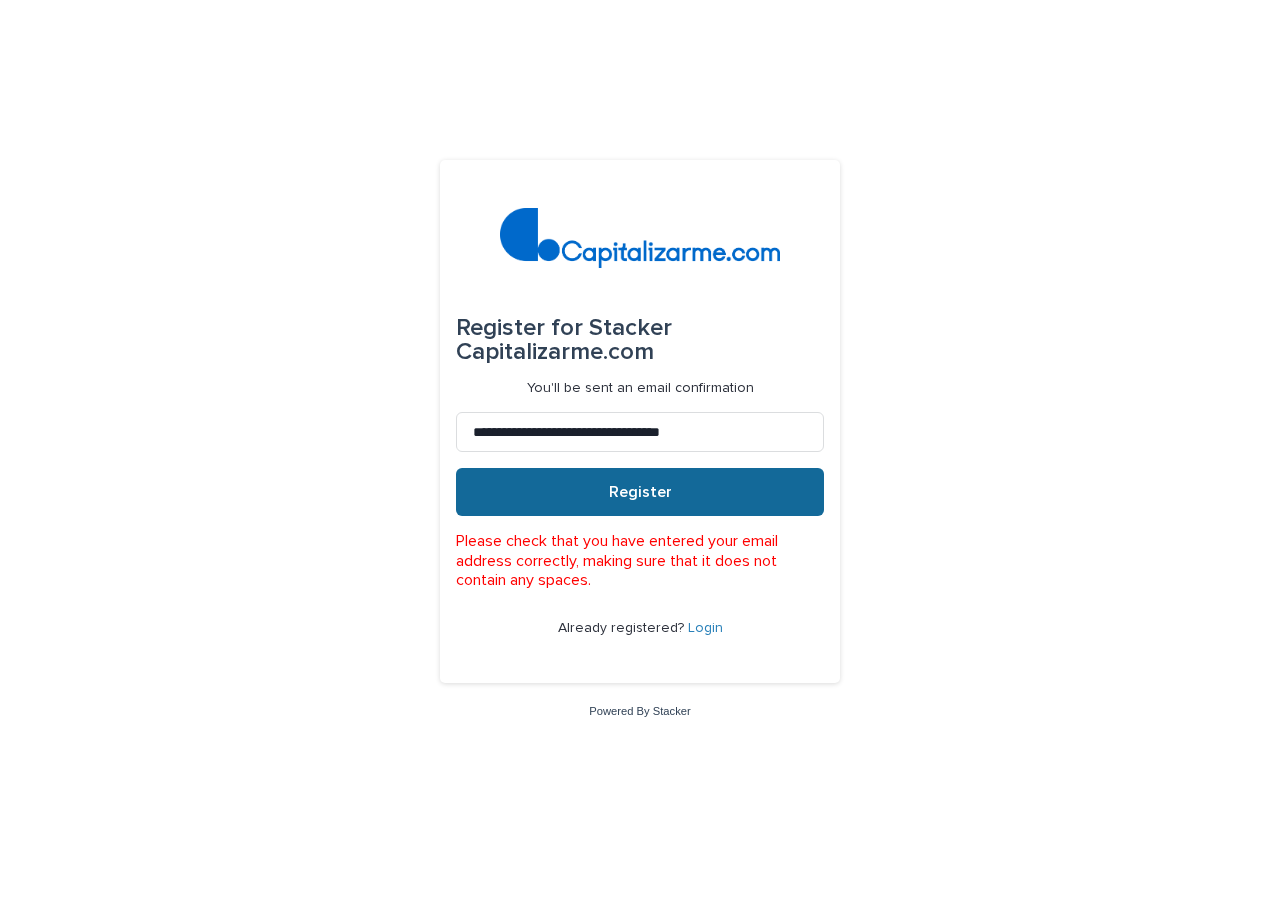 click on "Register" at bounding box center [640, 492] 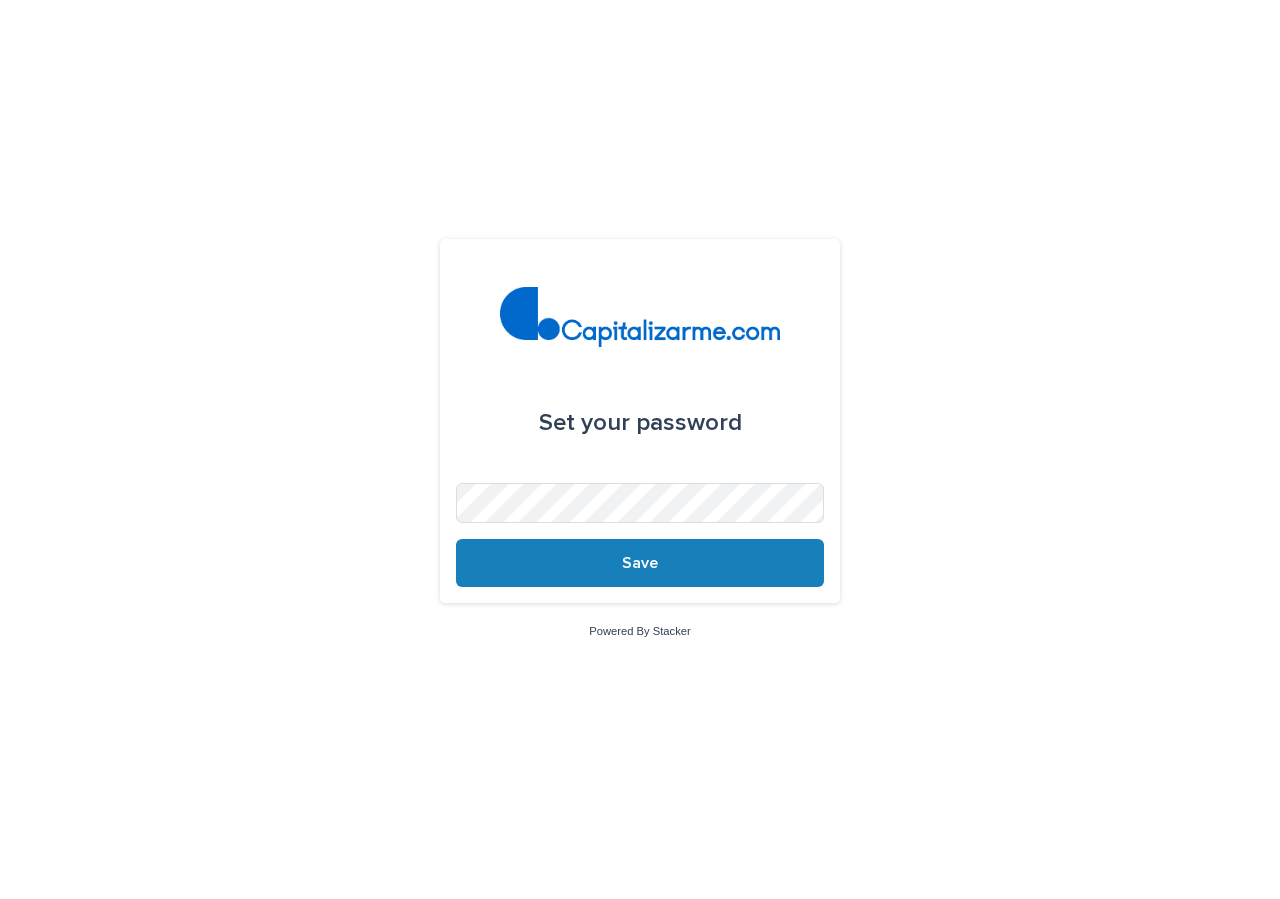 scroll, scrollTop: 0, scrollLeft: 0, axis: both 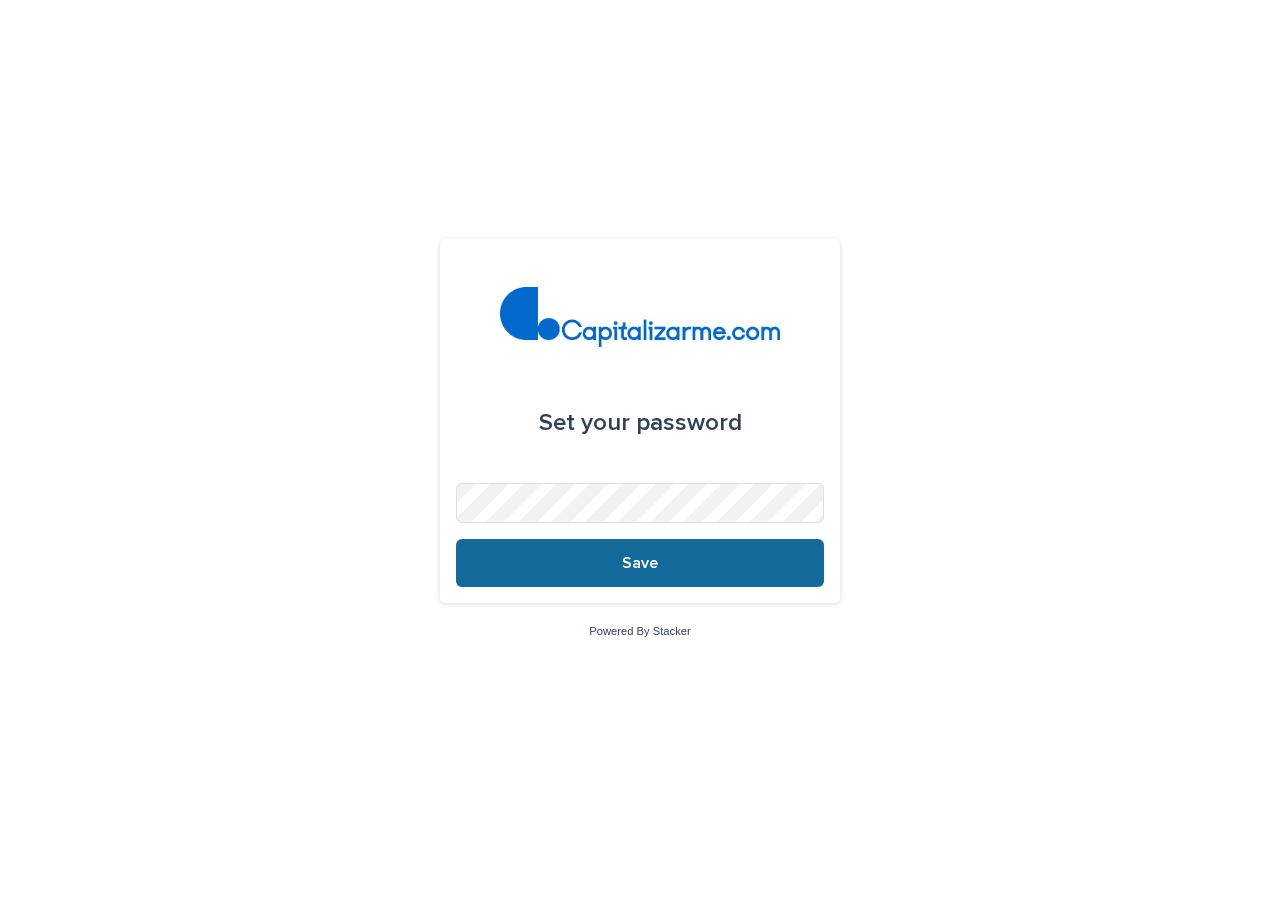 click on "Save" at bounding box center [640, 563] 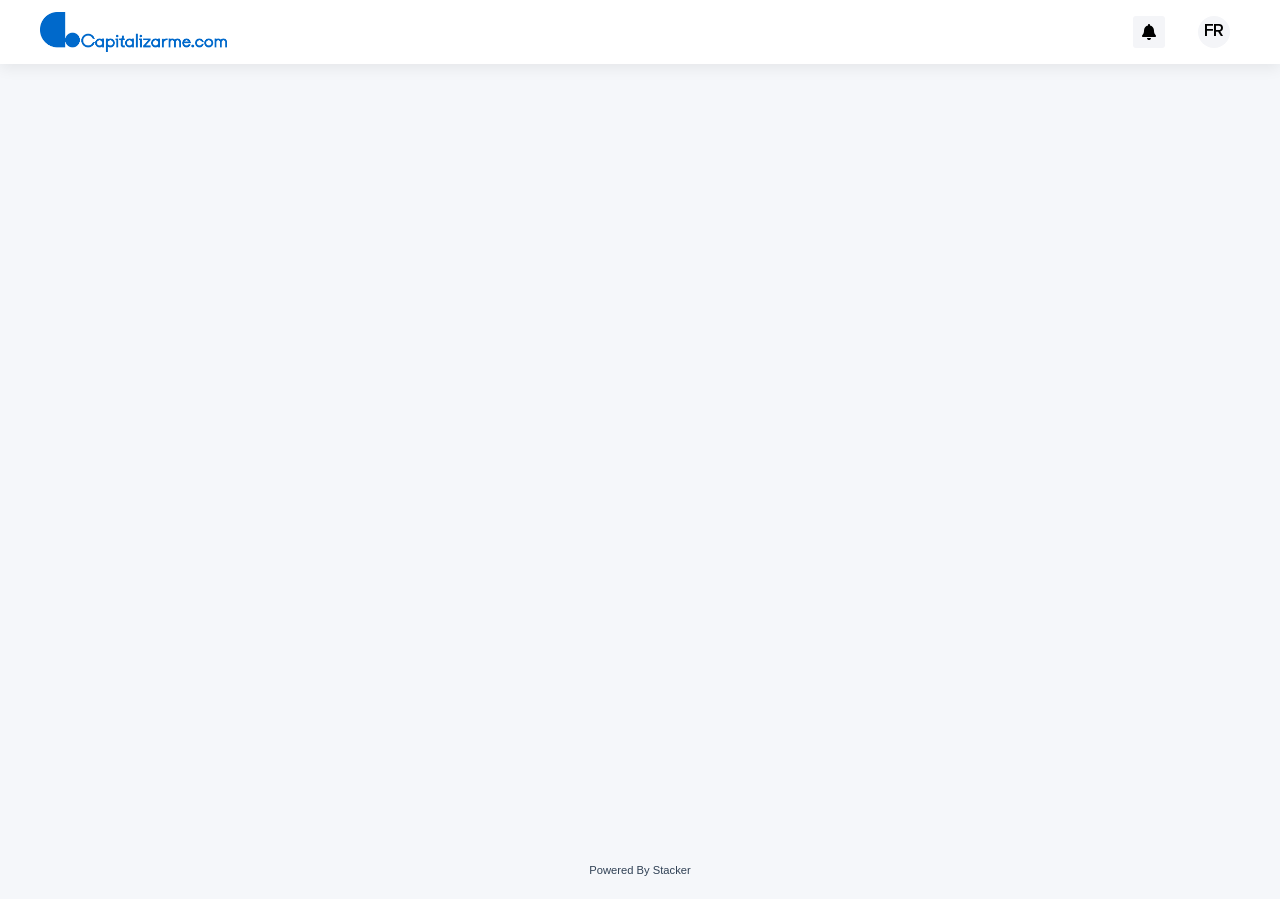 scroll, scrollTop: 0, scrollLeft: 0, axis: both 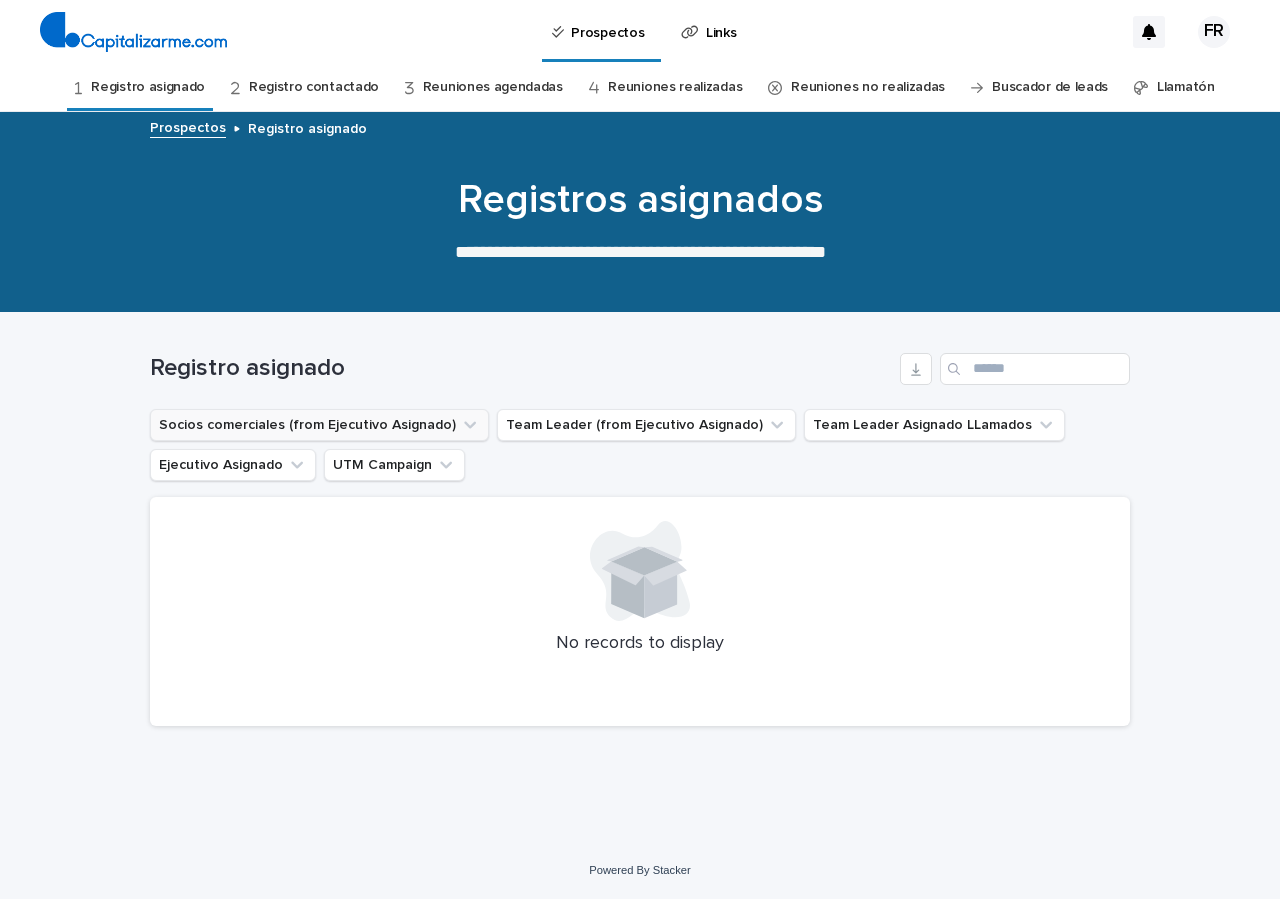click 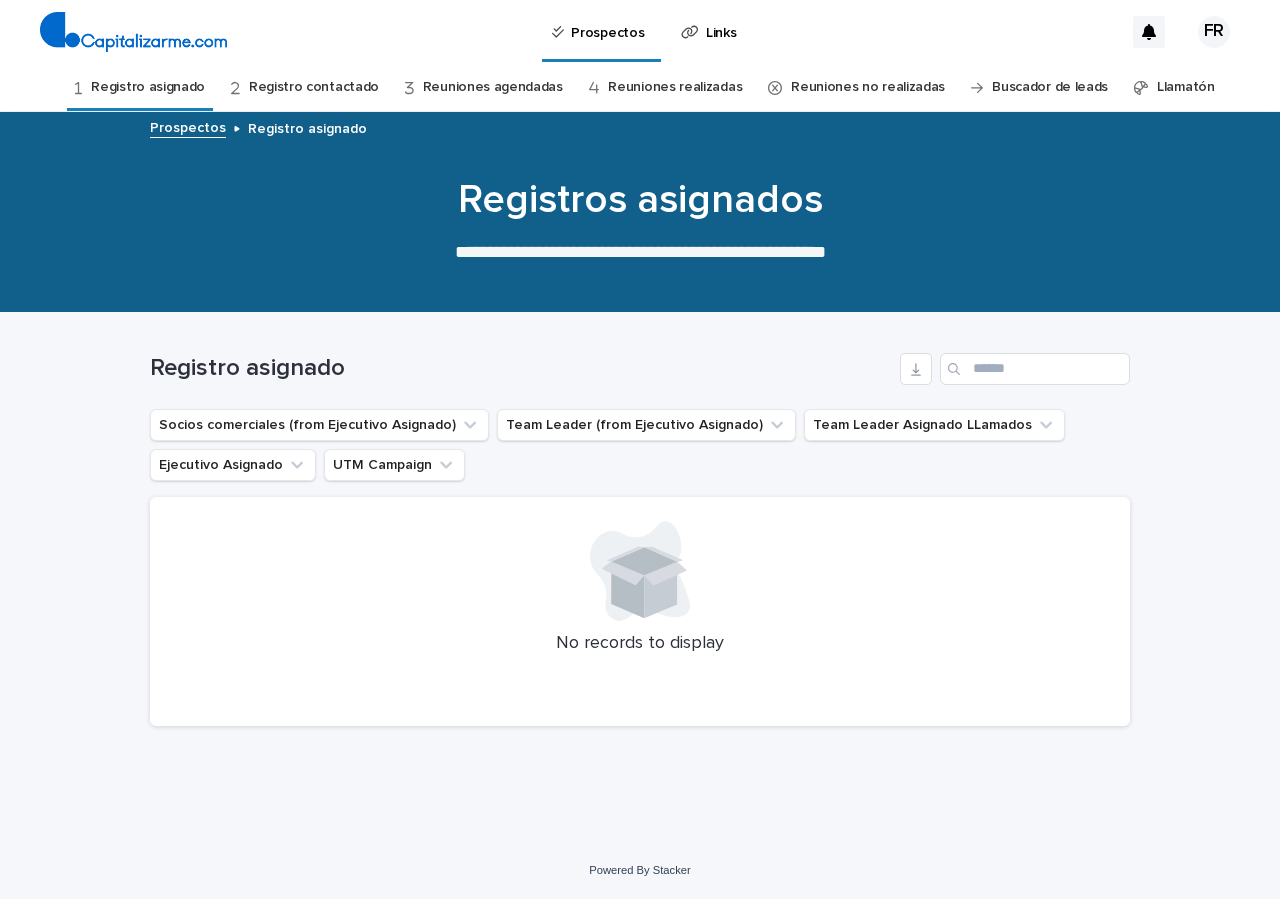 click on "Reuniones agendadas" at bounding box center [493, 87] 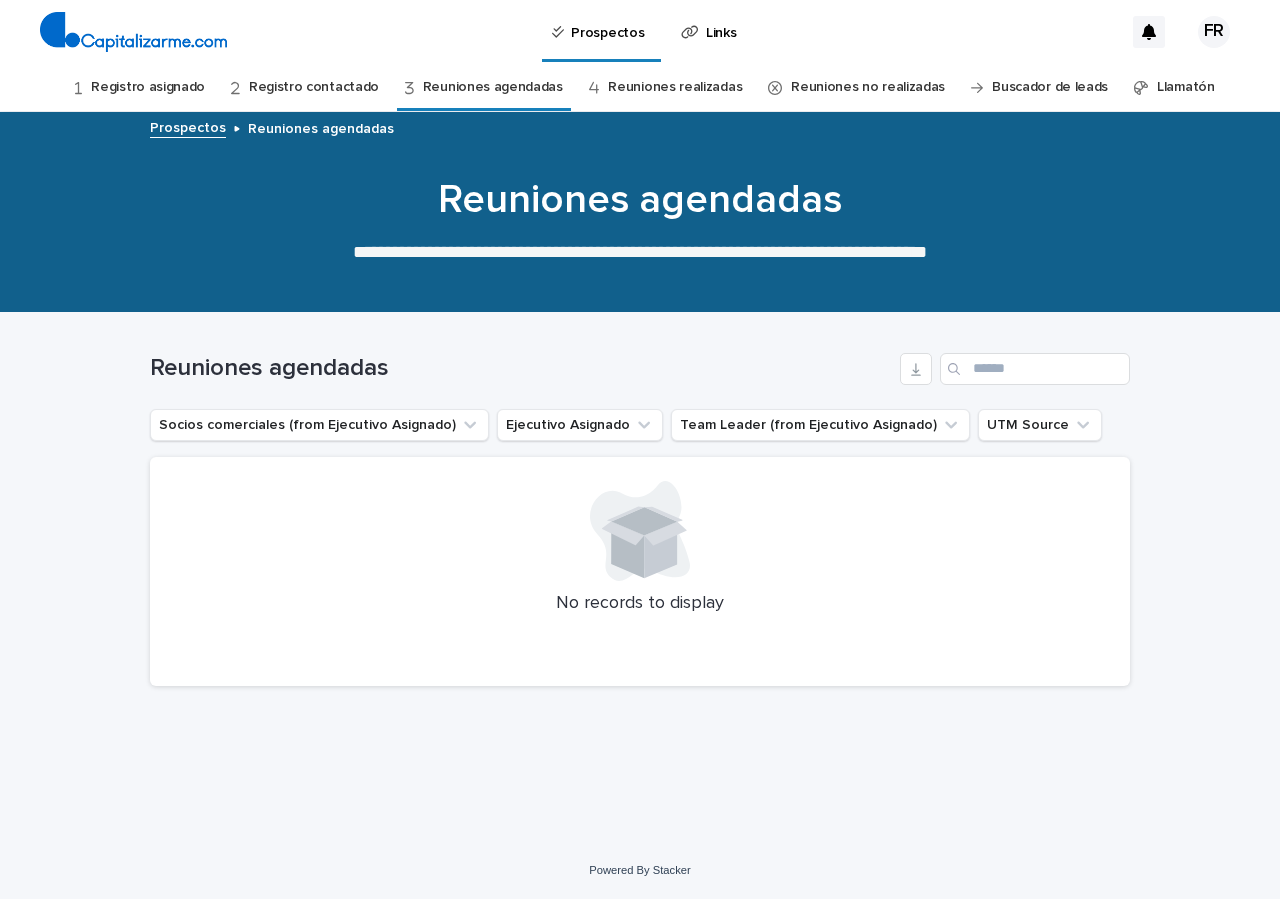 click on "Registro contactado" at bounding box center [314, 87] 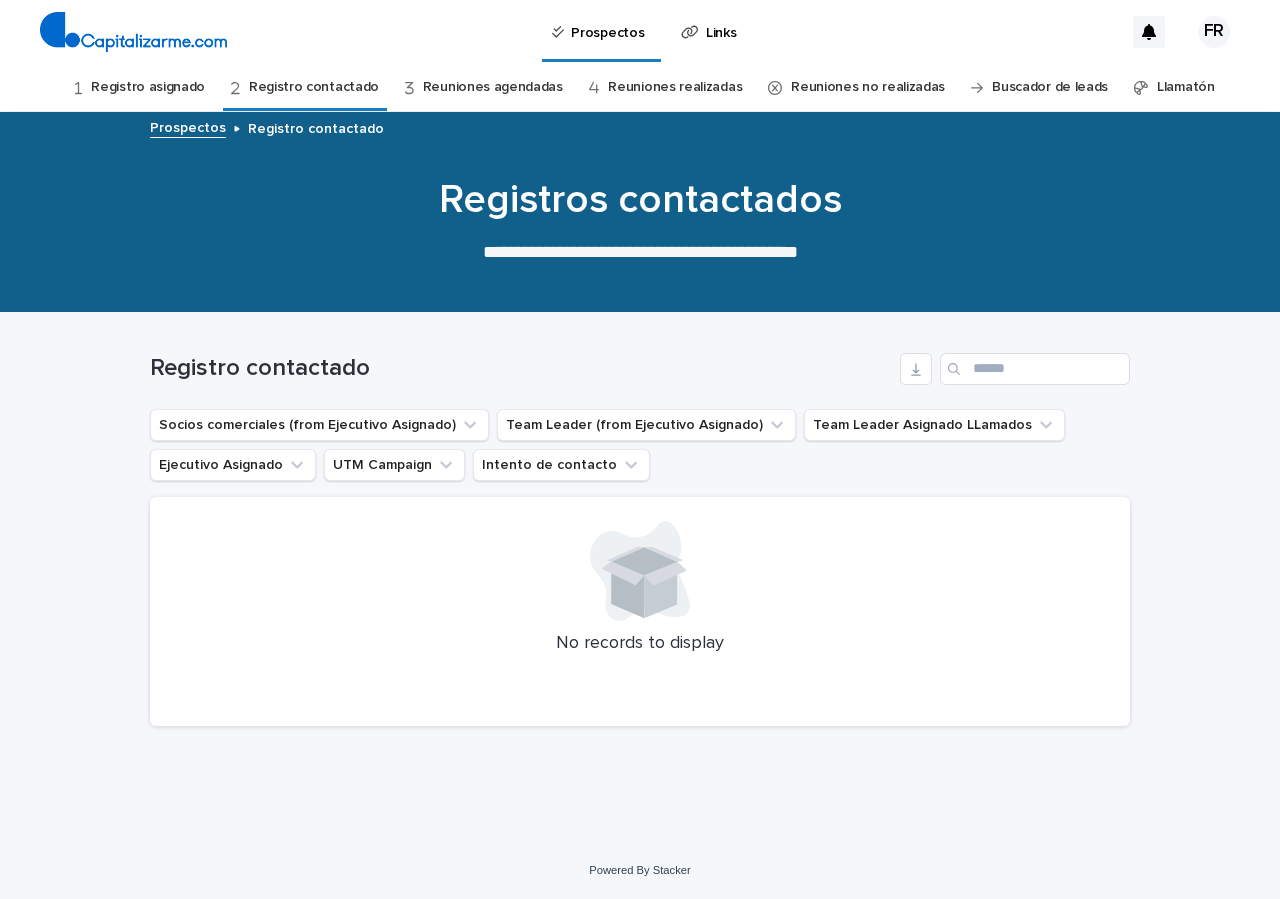 click on "Reuniones realizadas" at bounding box center (675, 87) 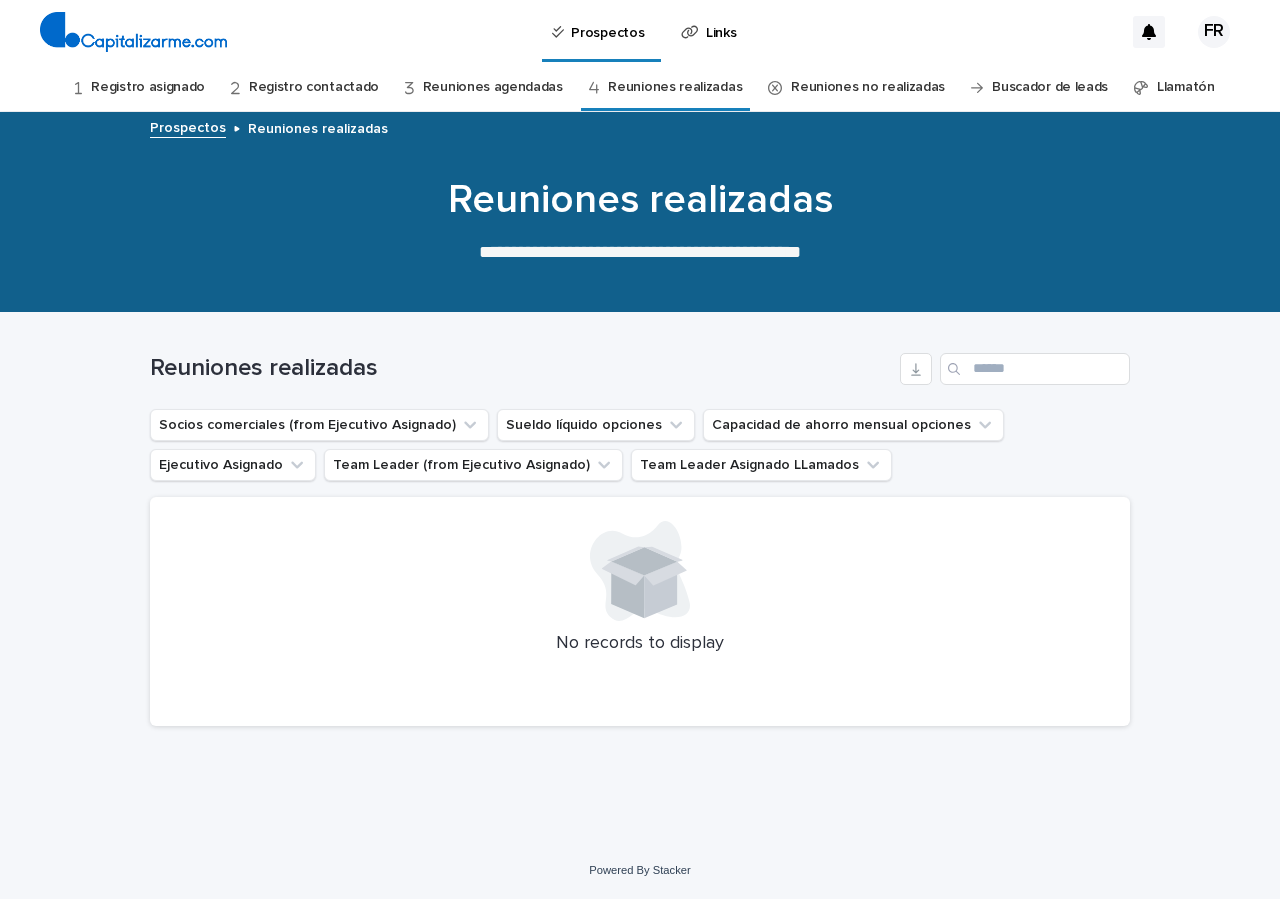 click on "Reuniones no realizadas" at bounding box center (868, 87) 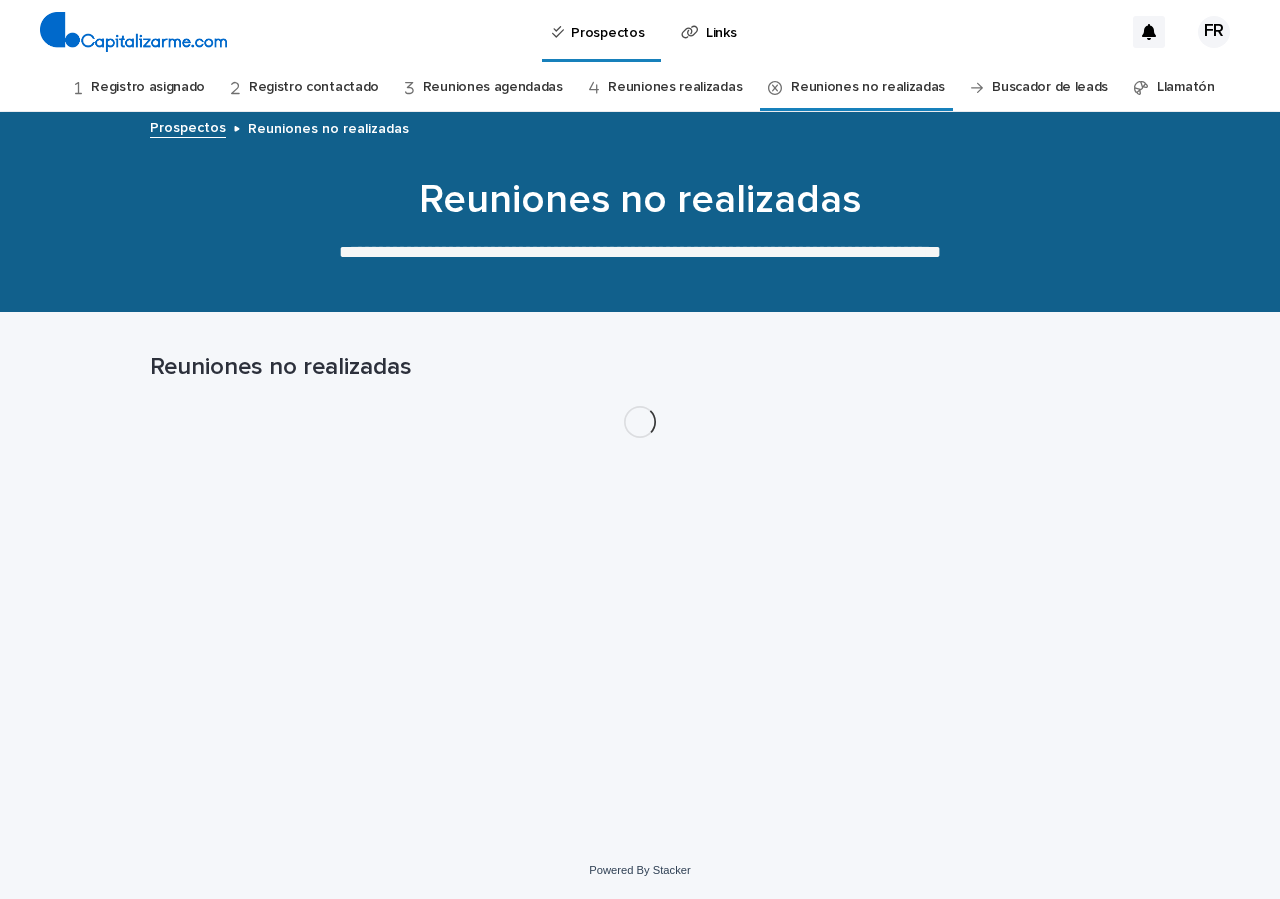 click on "Buscador de leads" at bounding box center (1050, 87) 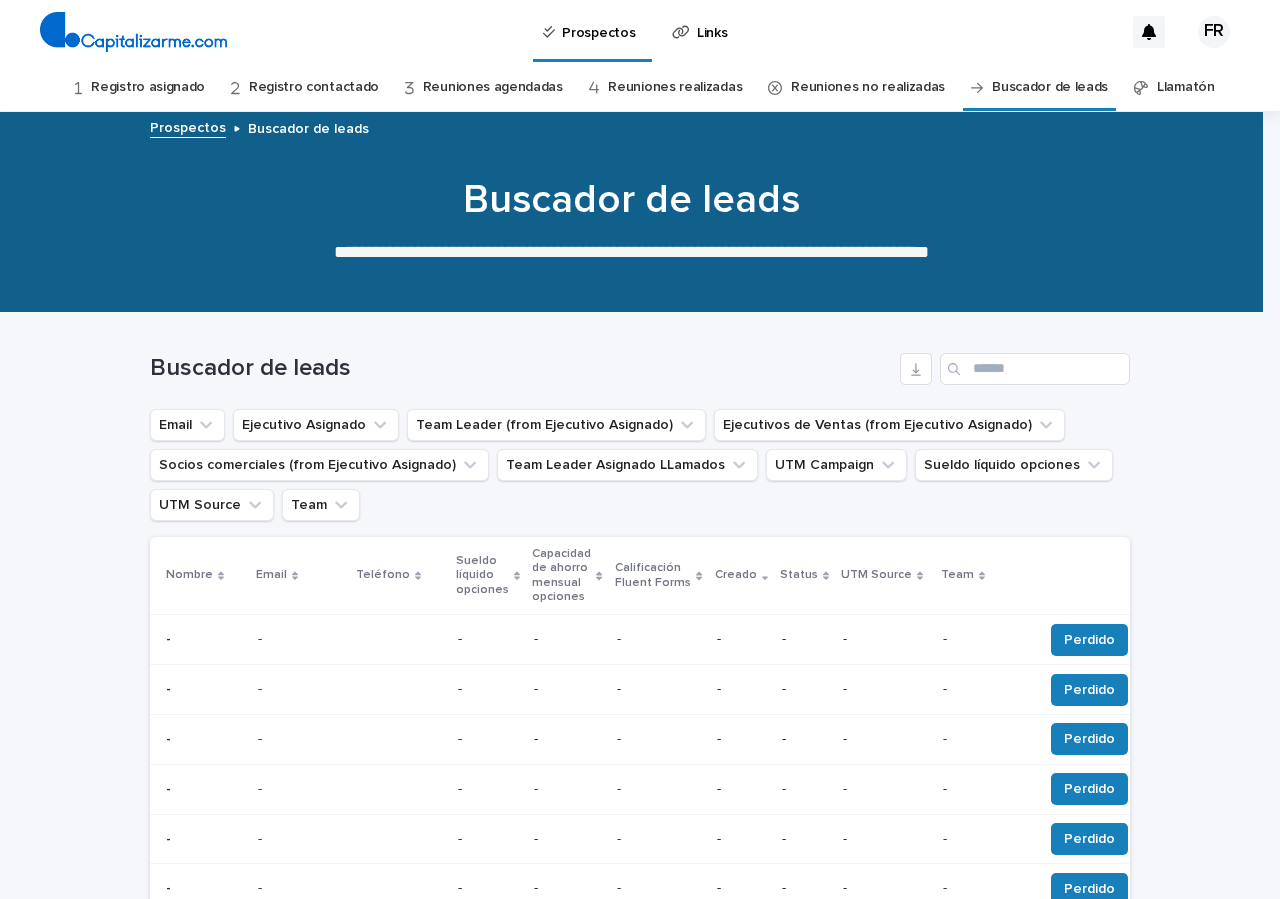 scroll, scrollTop: 252, scrollLeft: 0, axis: vertical 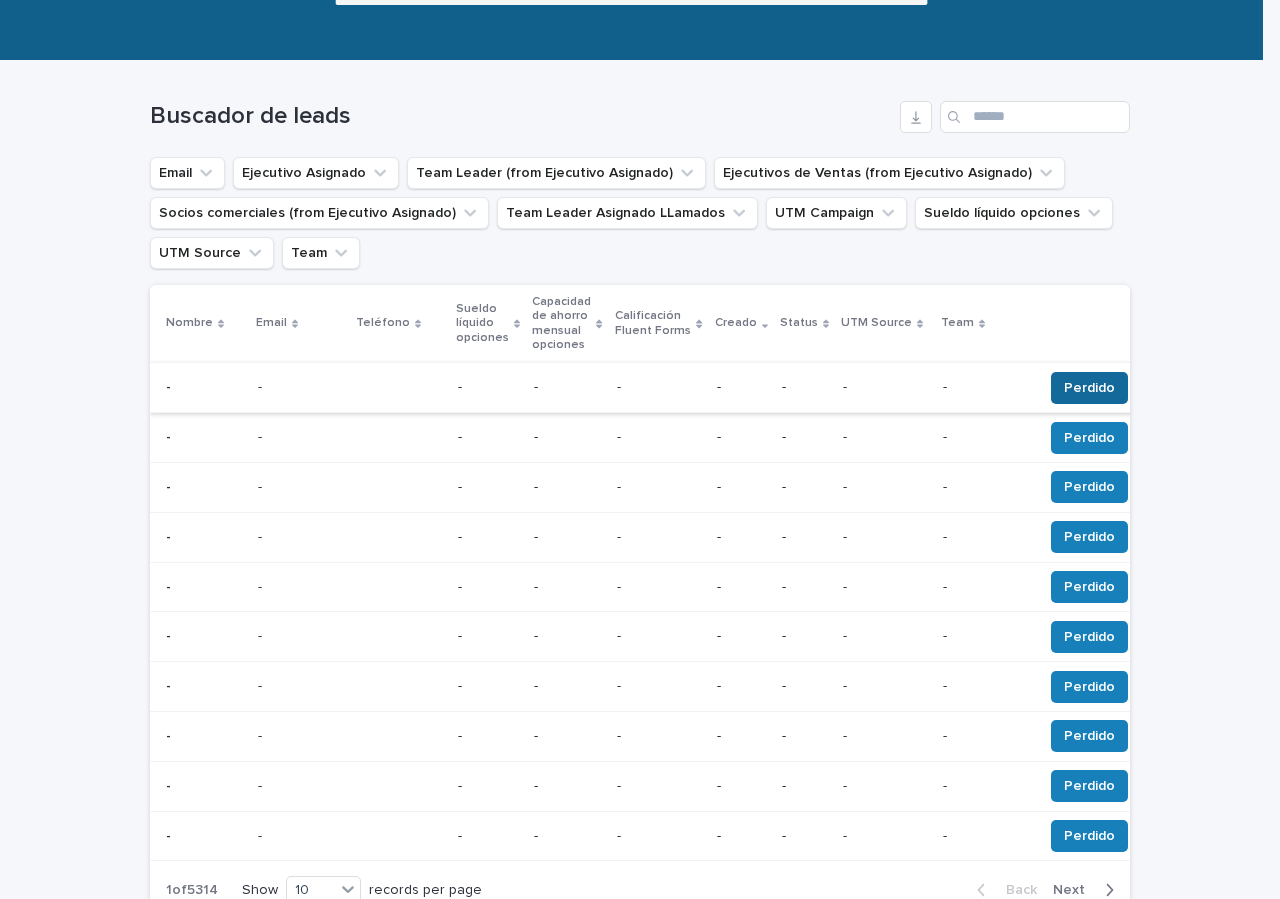 click on "Perdido" at bounding box center [1089, 388] 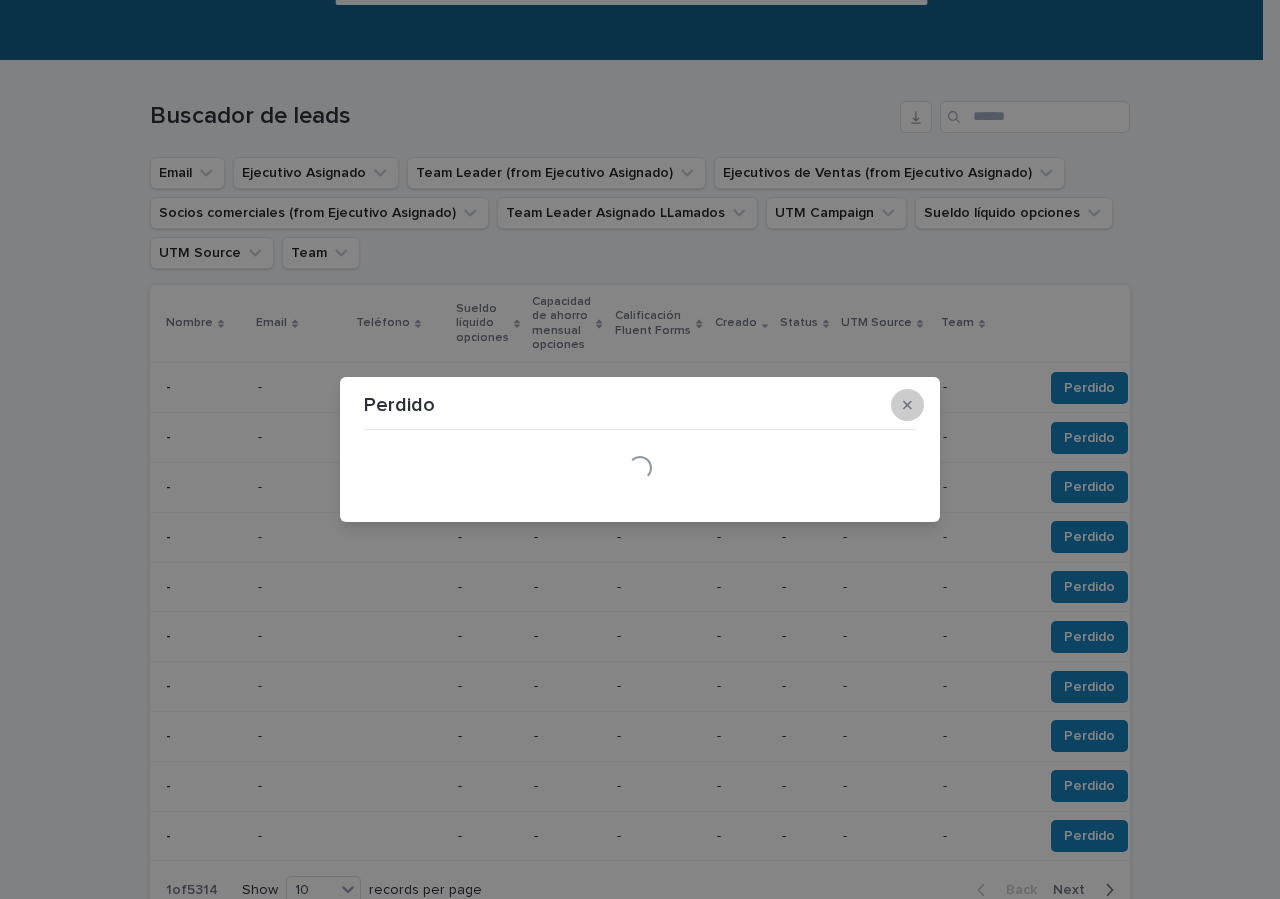 click at bounding box center [907, 405] 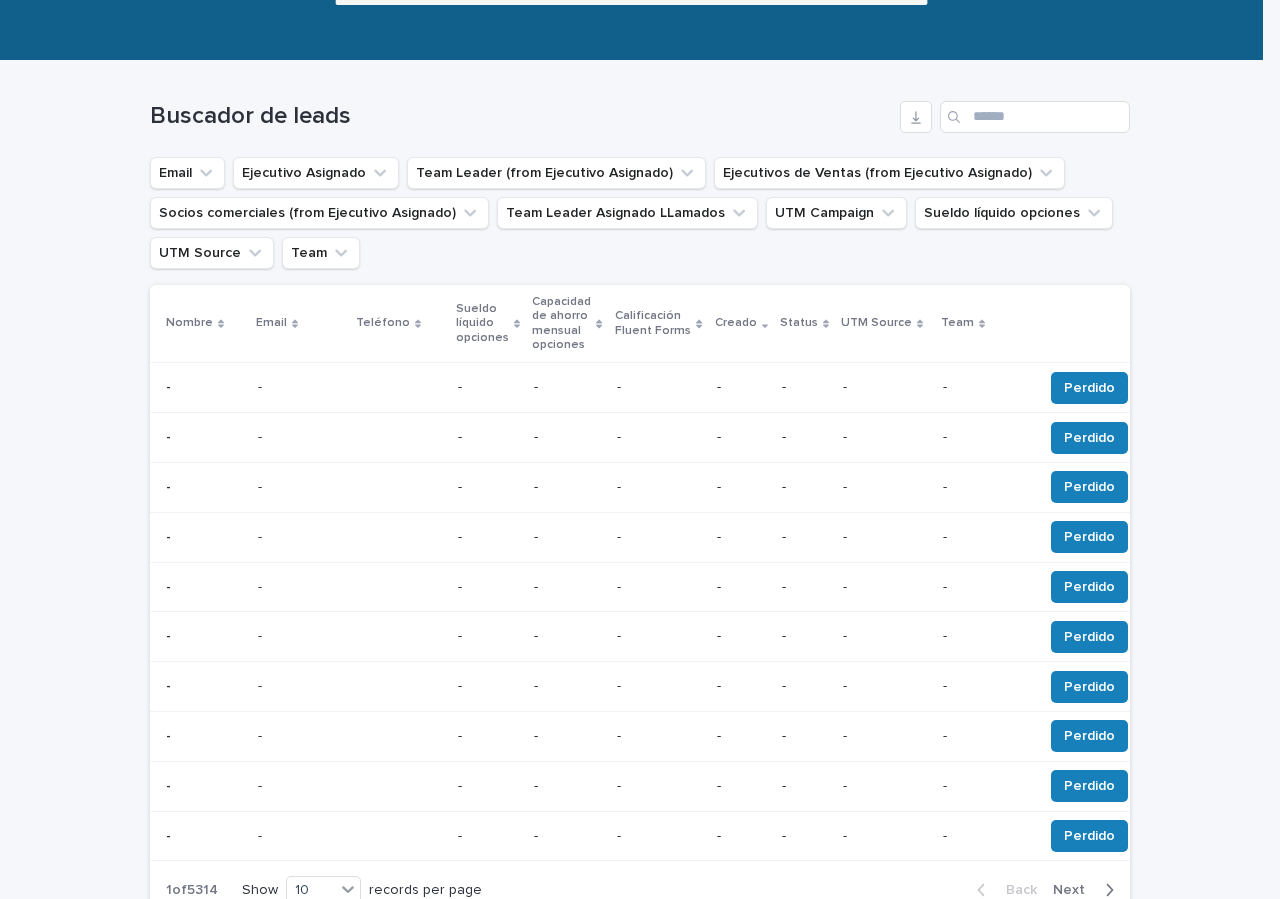 scroll, scrollTop: 0, scrollLeft: 0, axis: both 